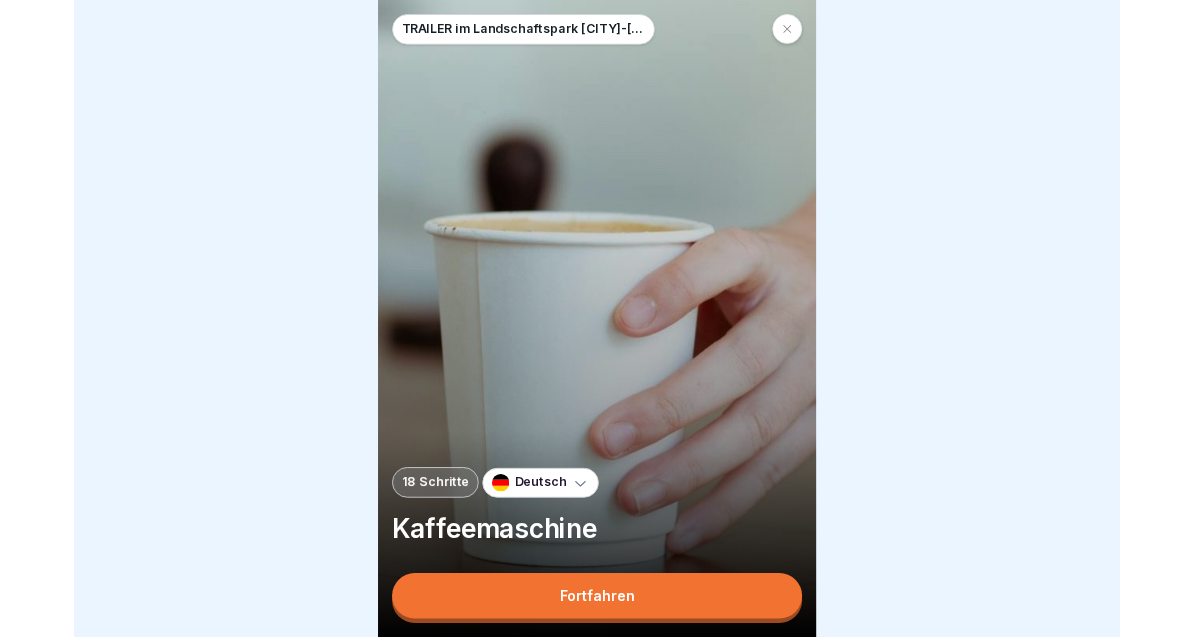 scroll, scrollTop: 0, scrollLeft: 0, axis: both 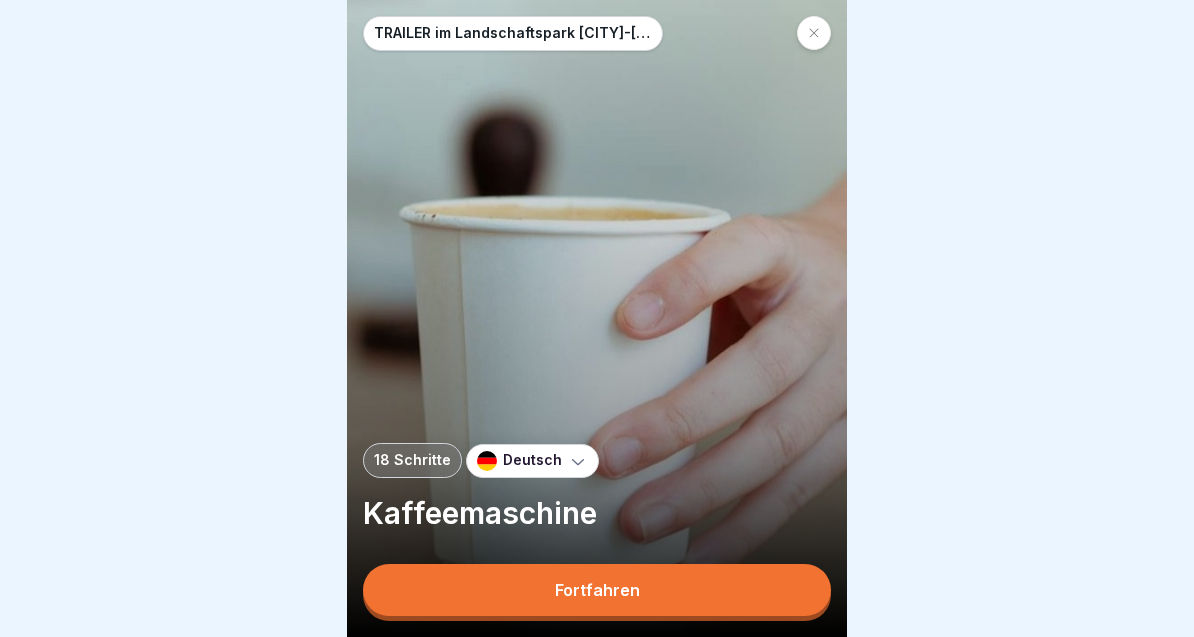 click on "Fortfahren" at bounding box center [597, 590] 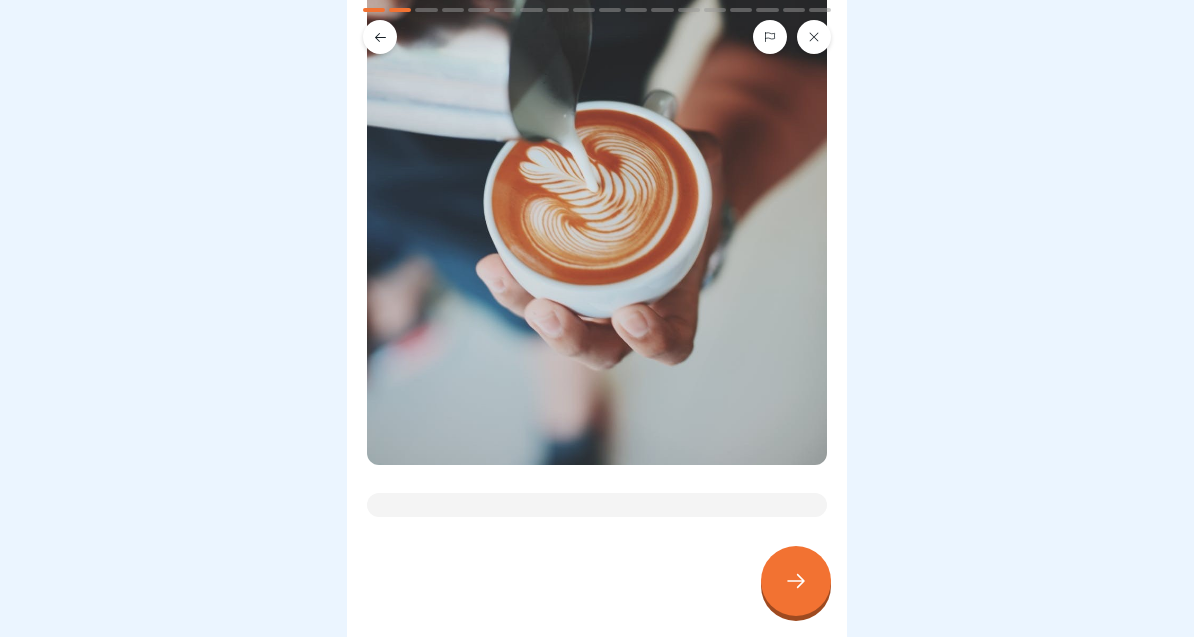 scroll, scrollTop: 432, scrollLeft: 0, axis: vertical 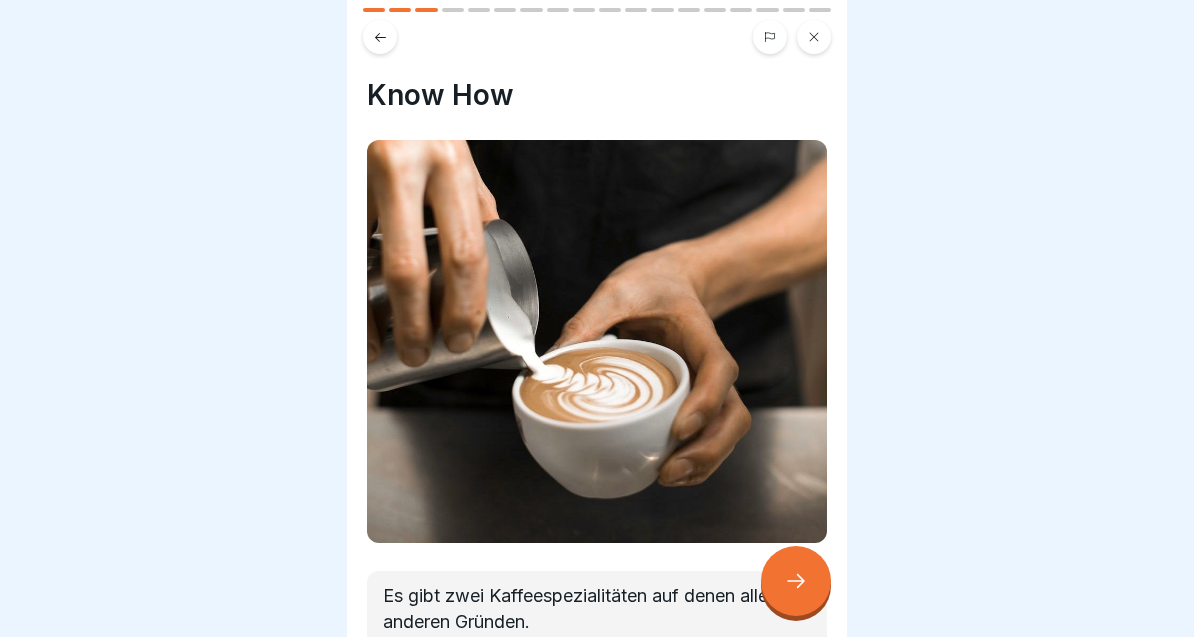 click 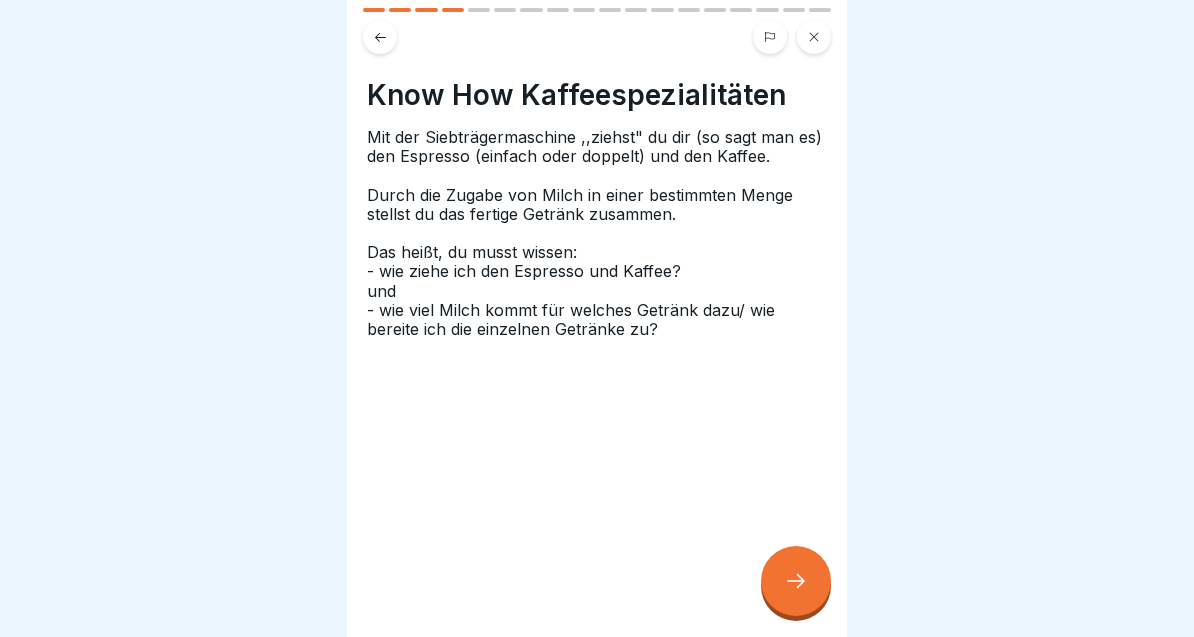 click 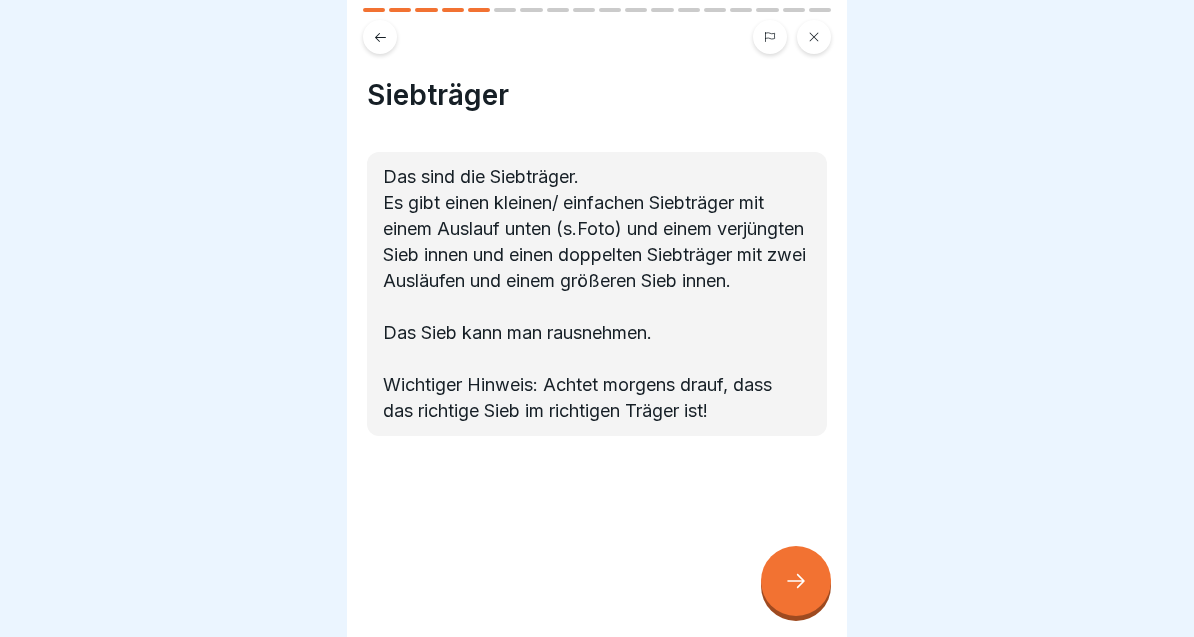 click 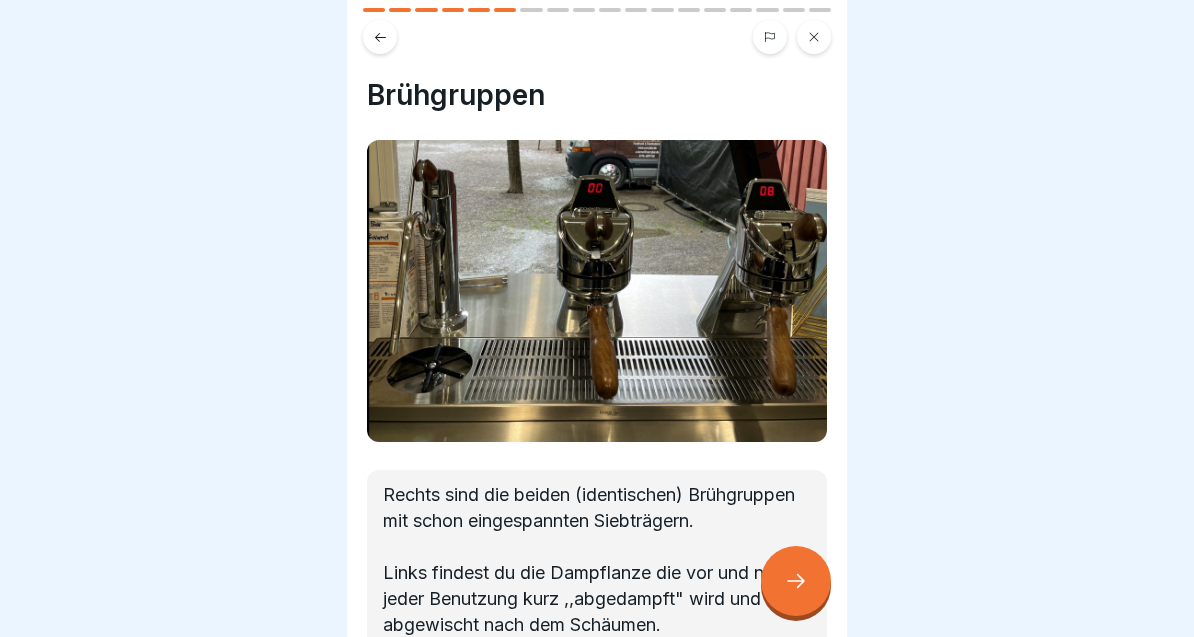 click 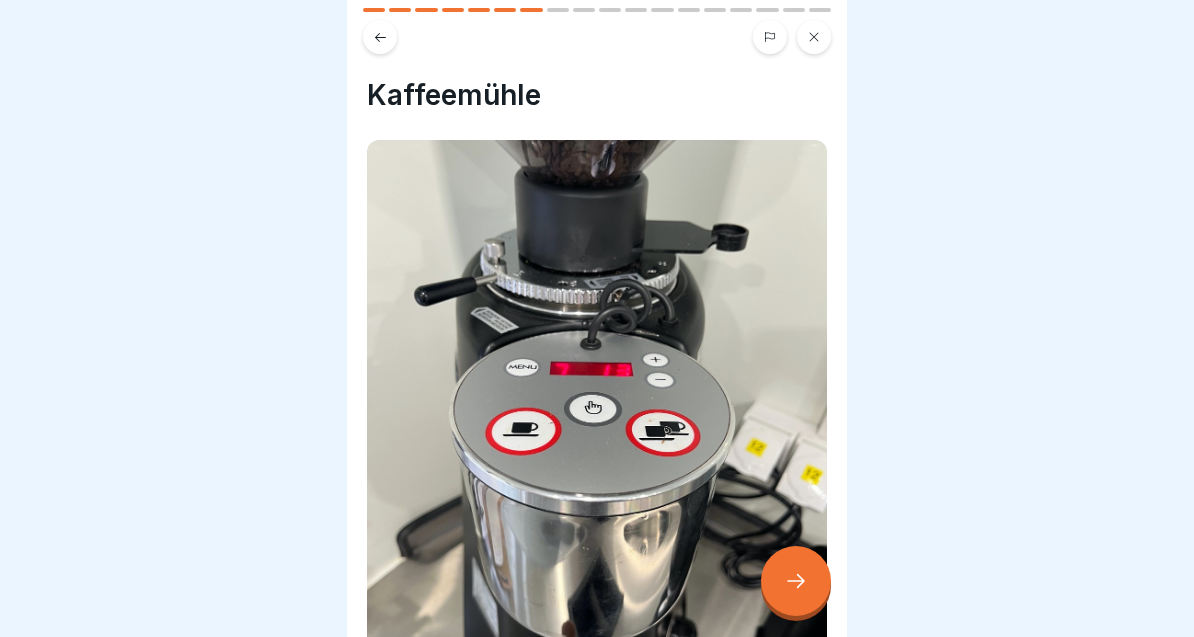 click at bounding box center (796, 581) 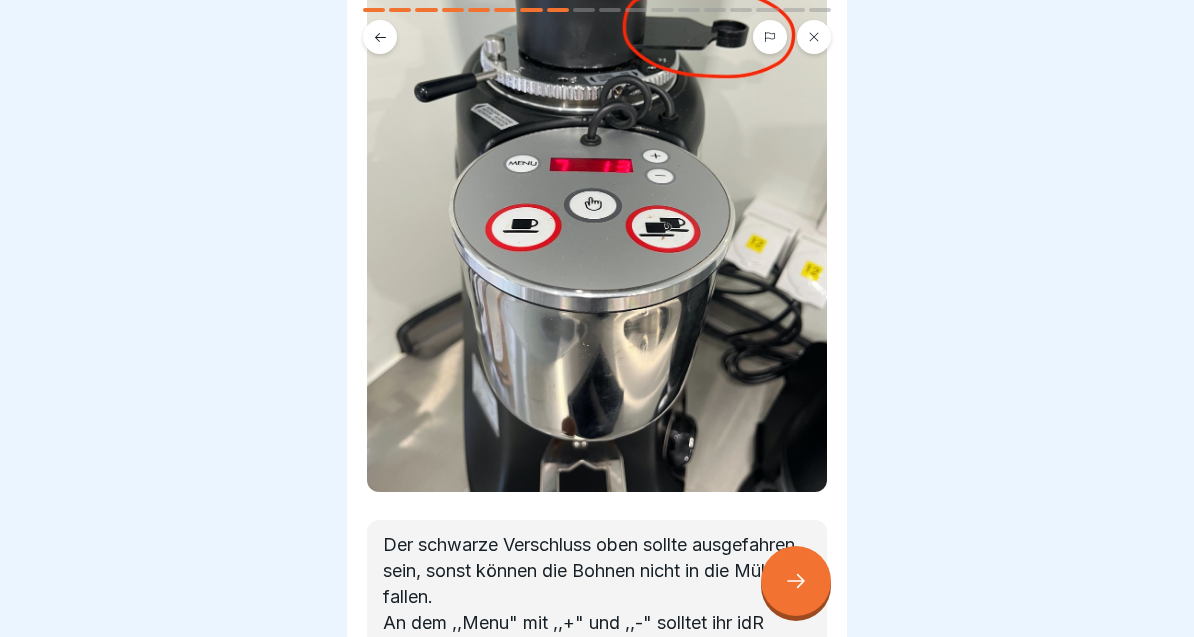 scroll, scrollTop: 210, scrollLeft: 0, axis: vertical 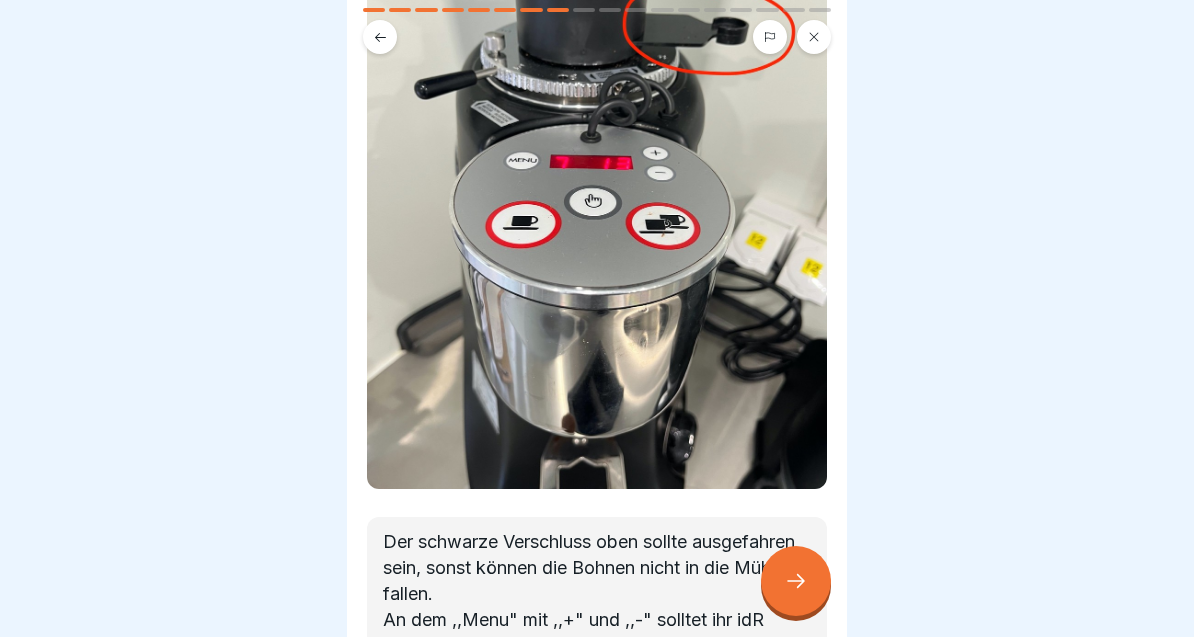 click at bounding box center (796, 581) 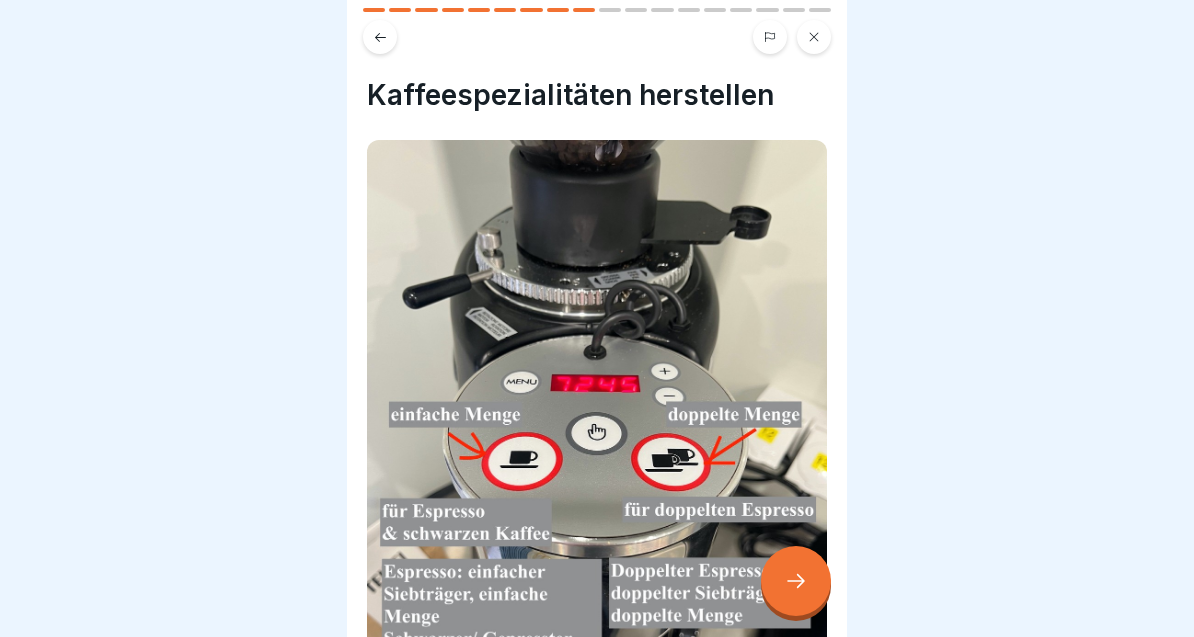 click at bounding box center (796, 581) 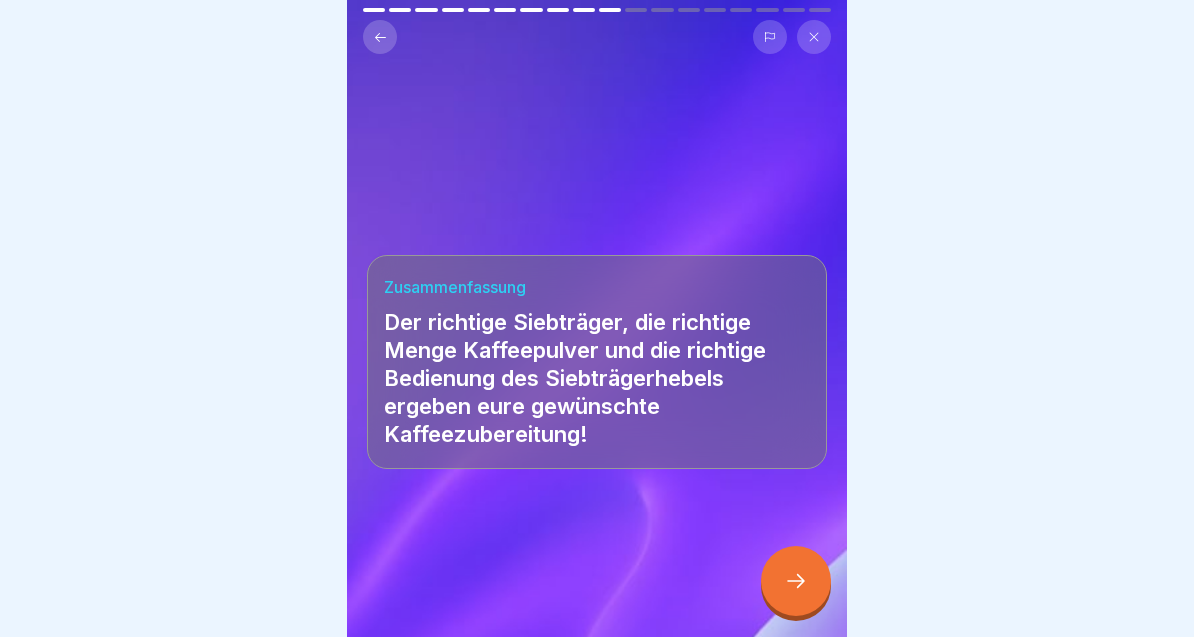 click 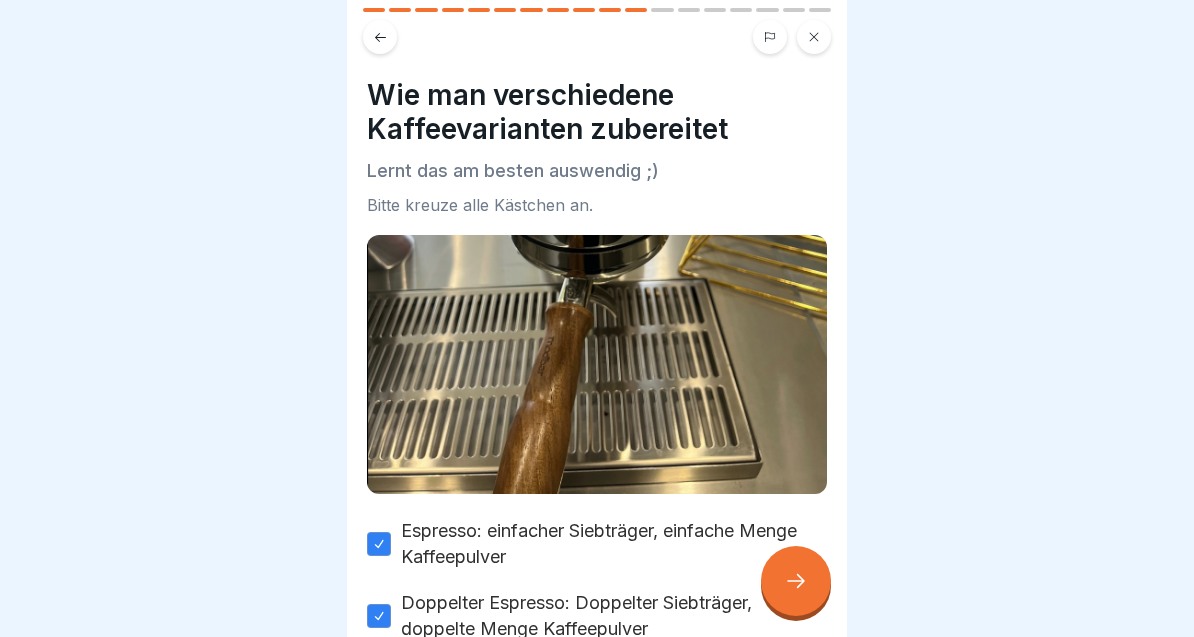 click at bounding box center (796, 581) 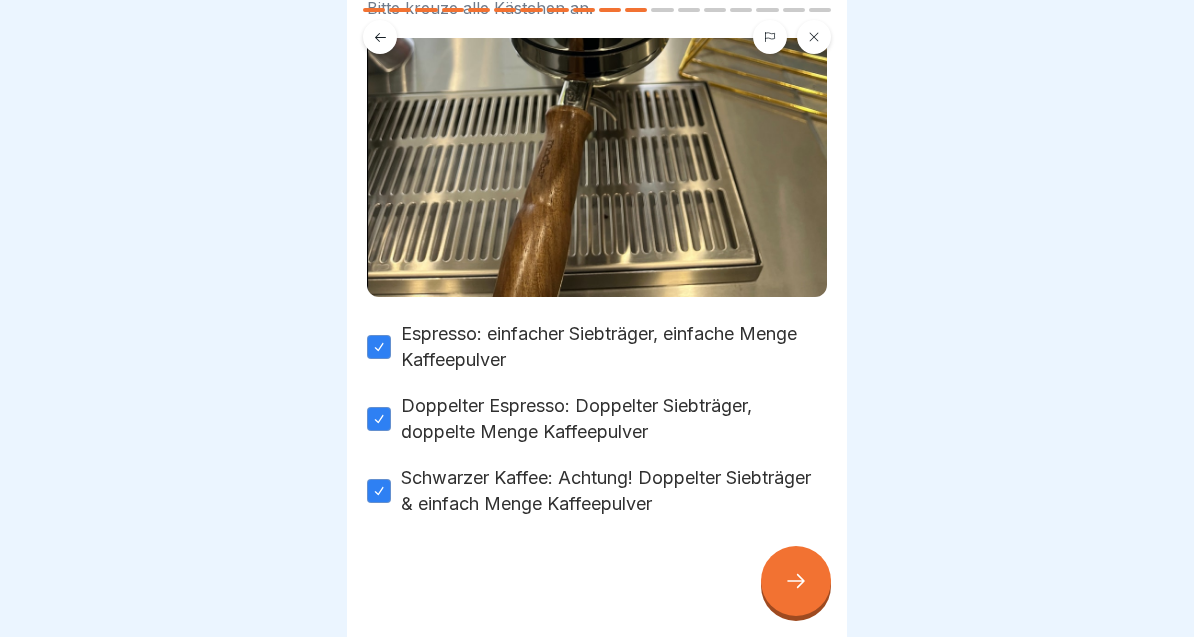 scroll, scrollTop: 197, scrollLeft: 0, axis: vertical 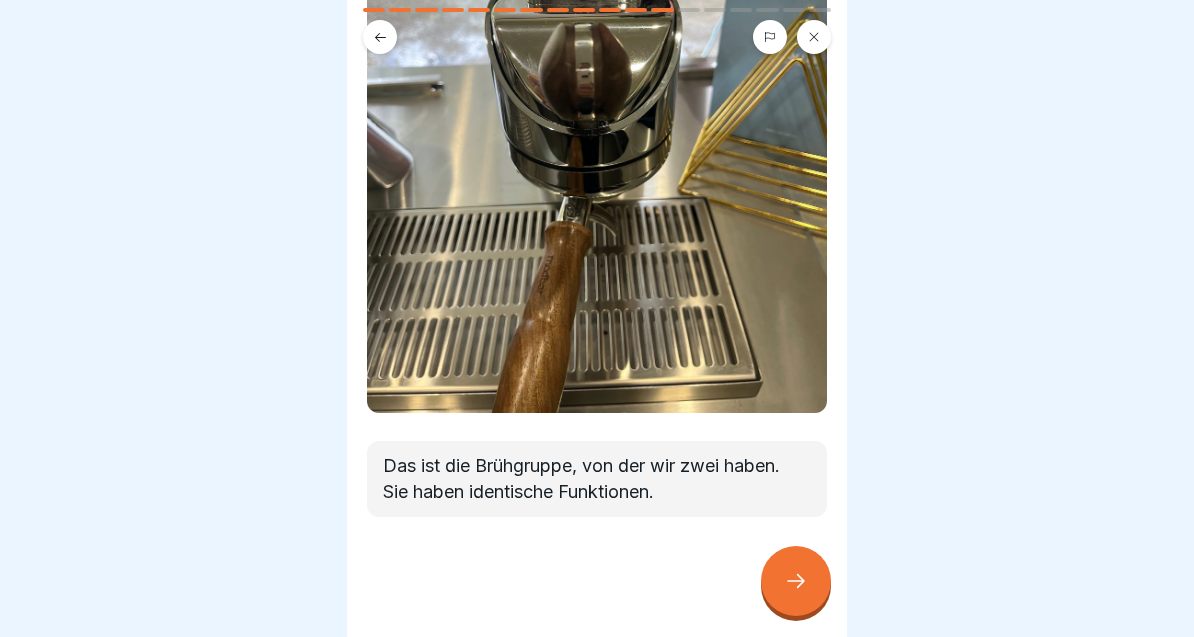 click 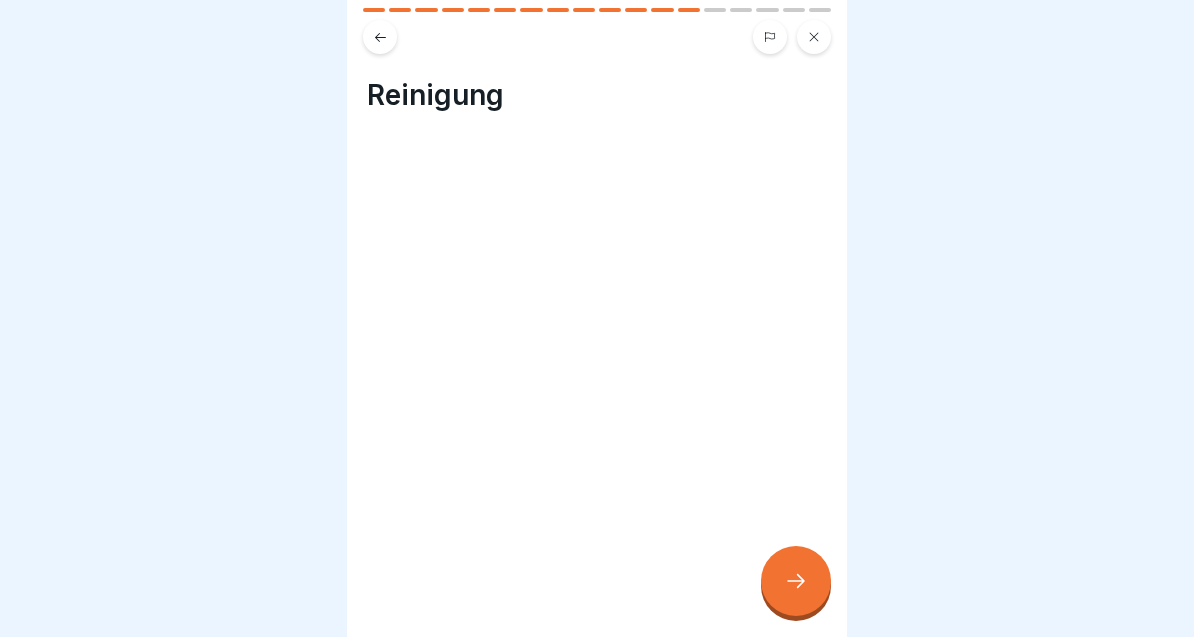 click at bounding box center [796, 581] 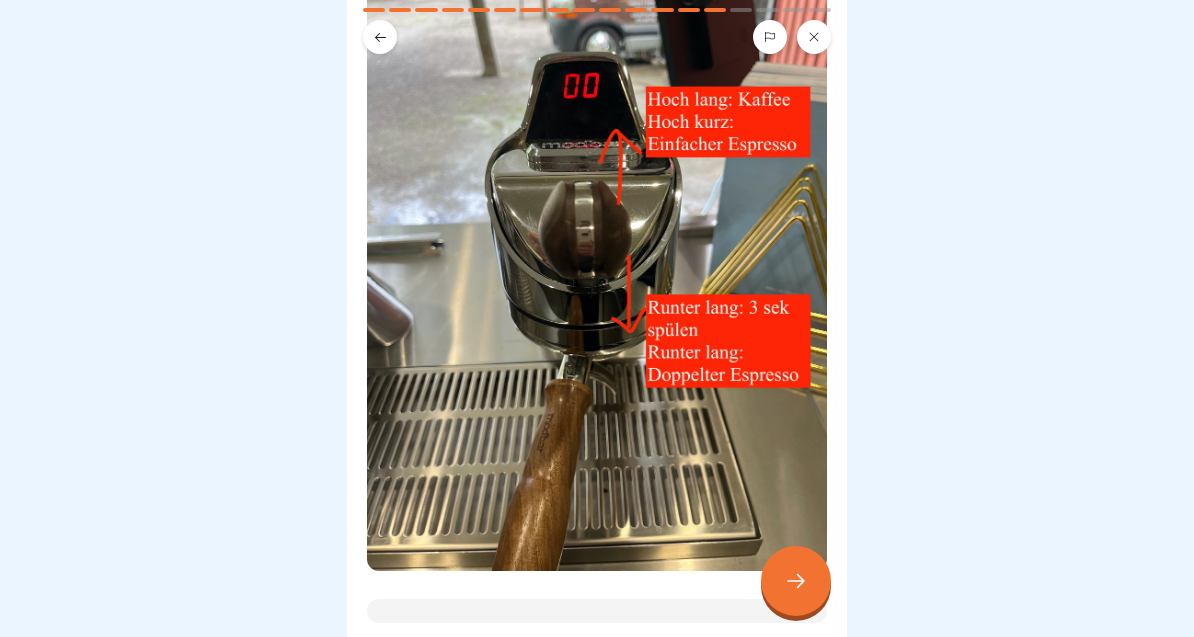 scroll, scrollTop: 184, scrollLeft: 0, axis: vertical 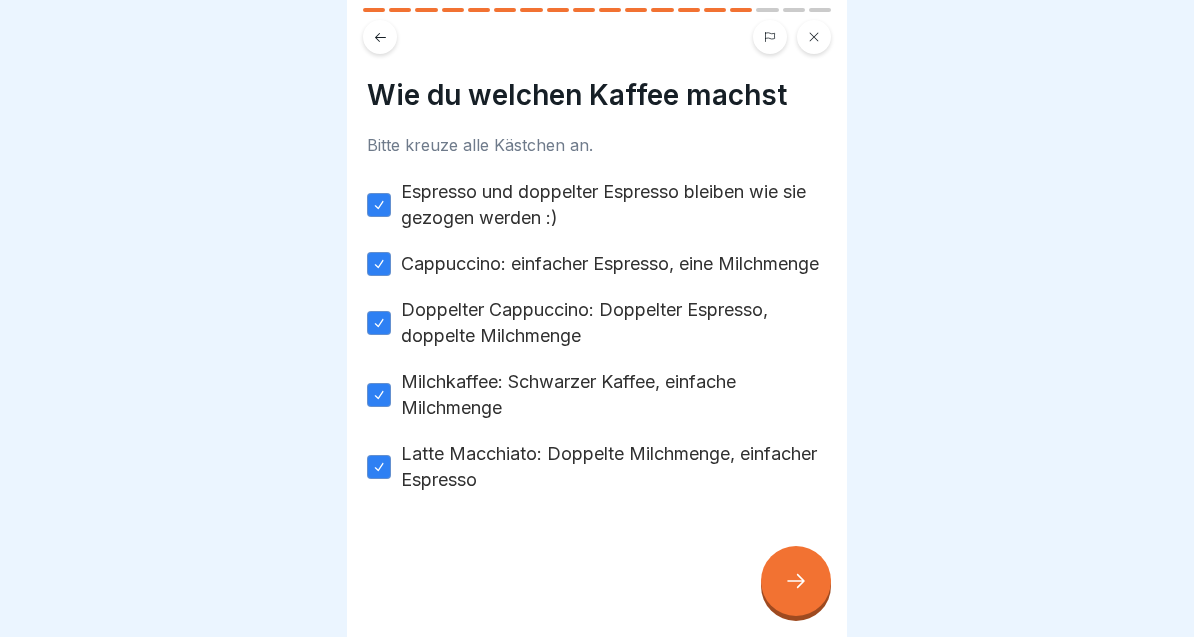 click at bounding box center (796, 581) 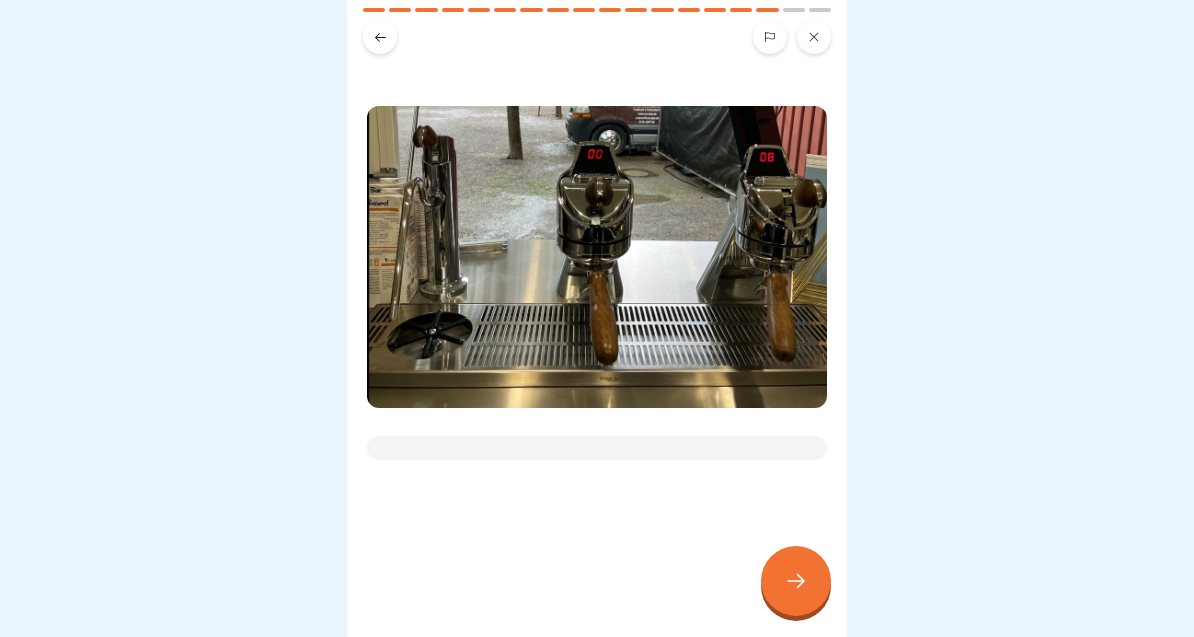click at bounding box center [796, 581] 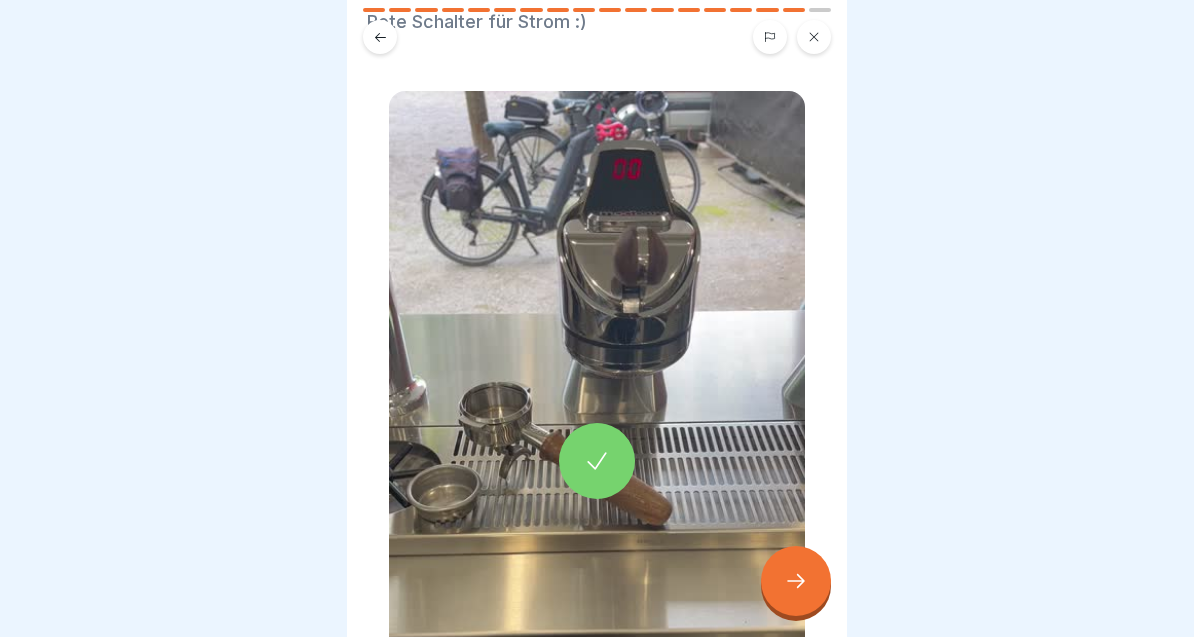 scroll, scrollTop: 126, scrollLeft: 0, axis: vertical 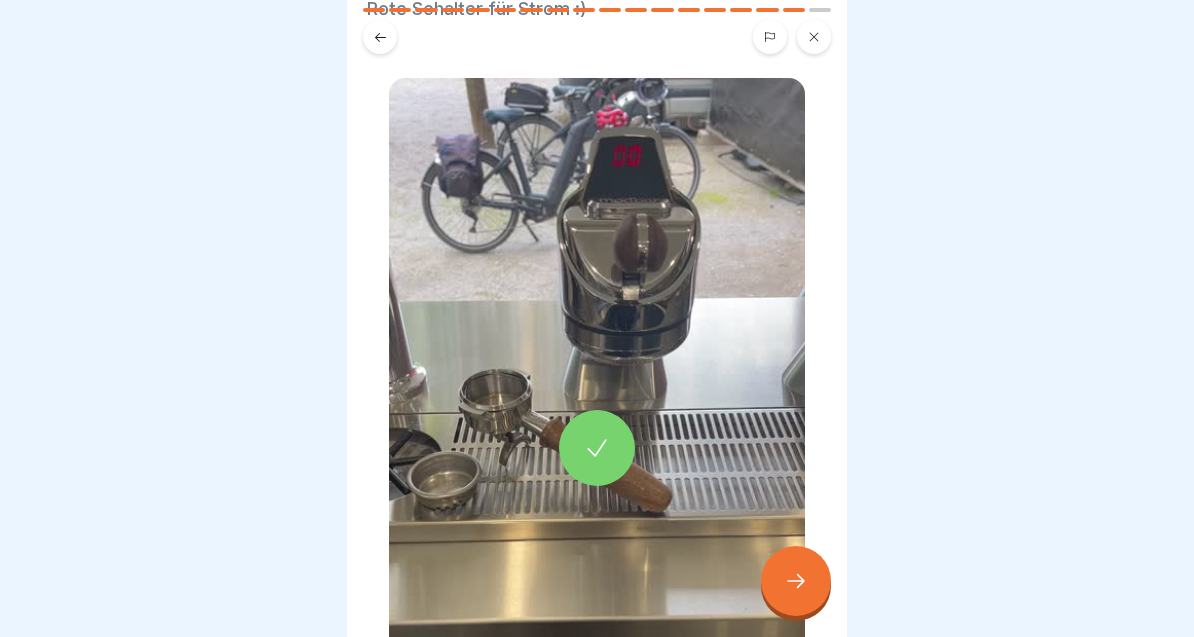 click at bounding box center [796, 581] 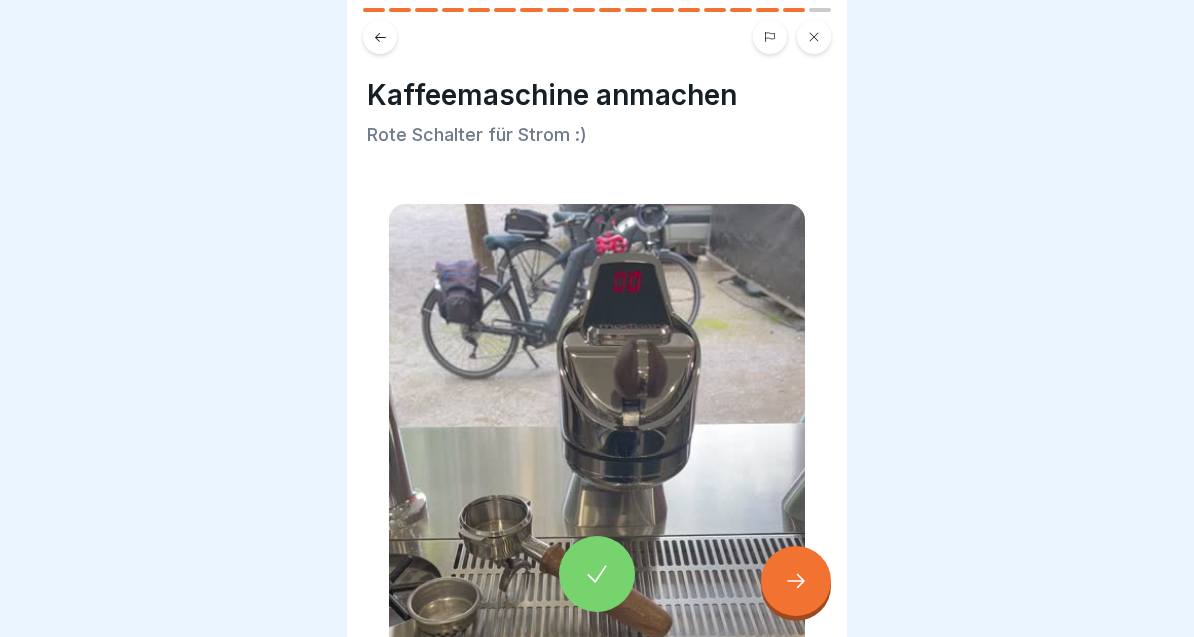 scroll, scrollTop: 0, scrollLeft: 0, axis: both 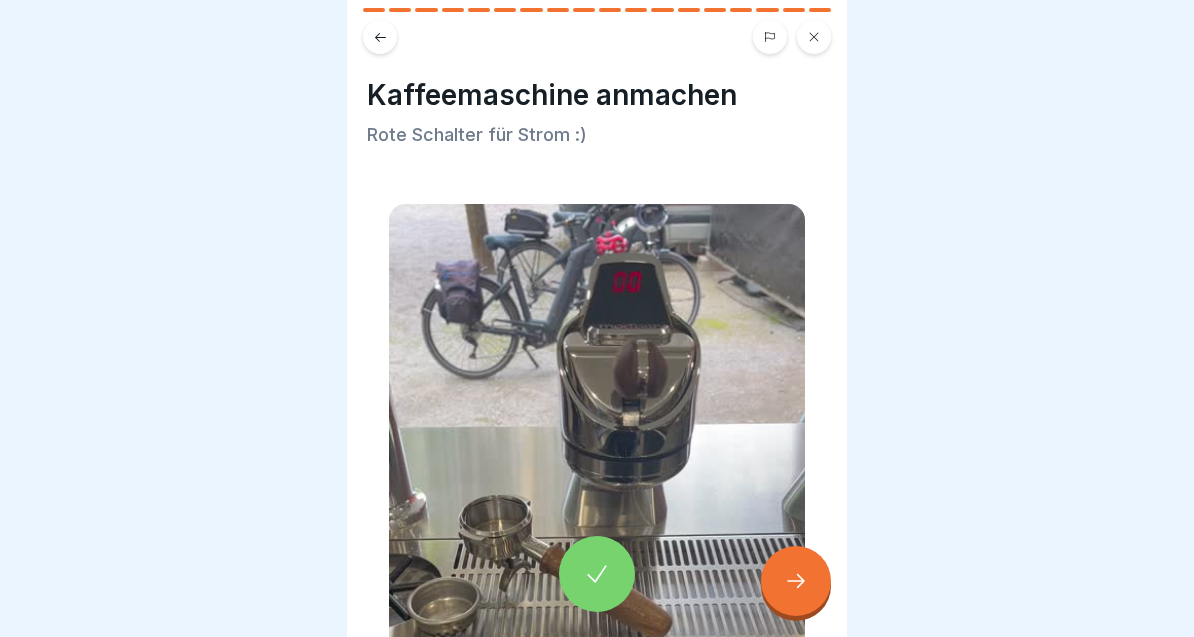 click at bounding box center [796, 581] 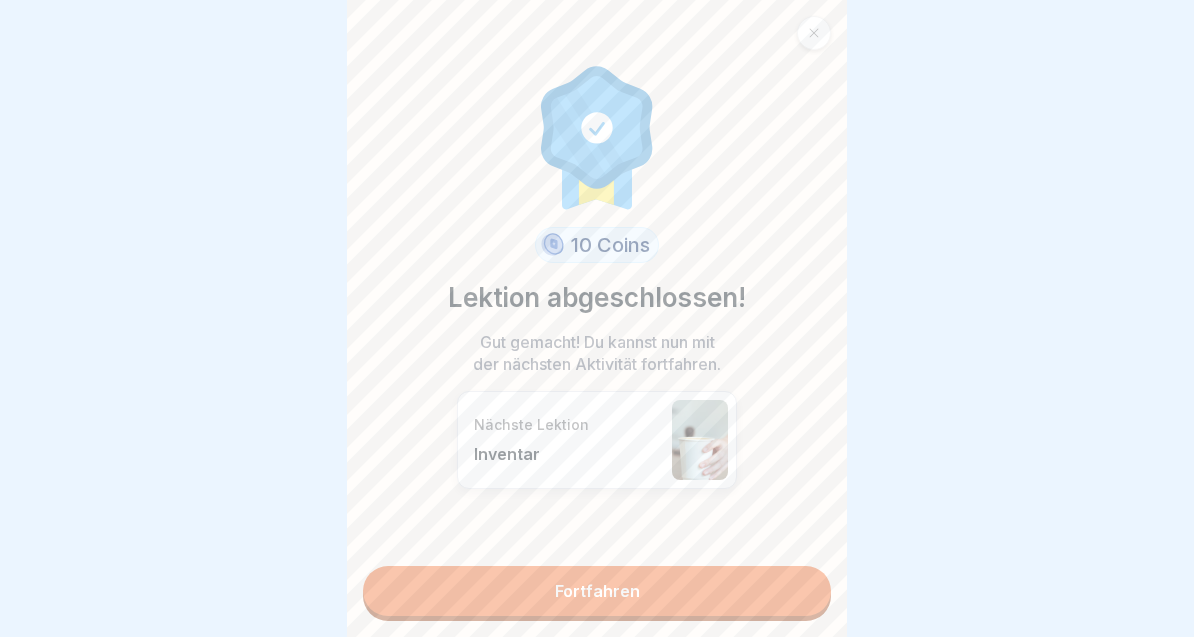 click on "Fortfahren" at bounding box center [597, 591] 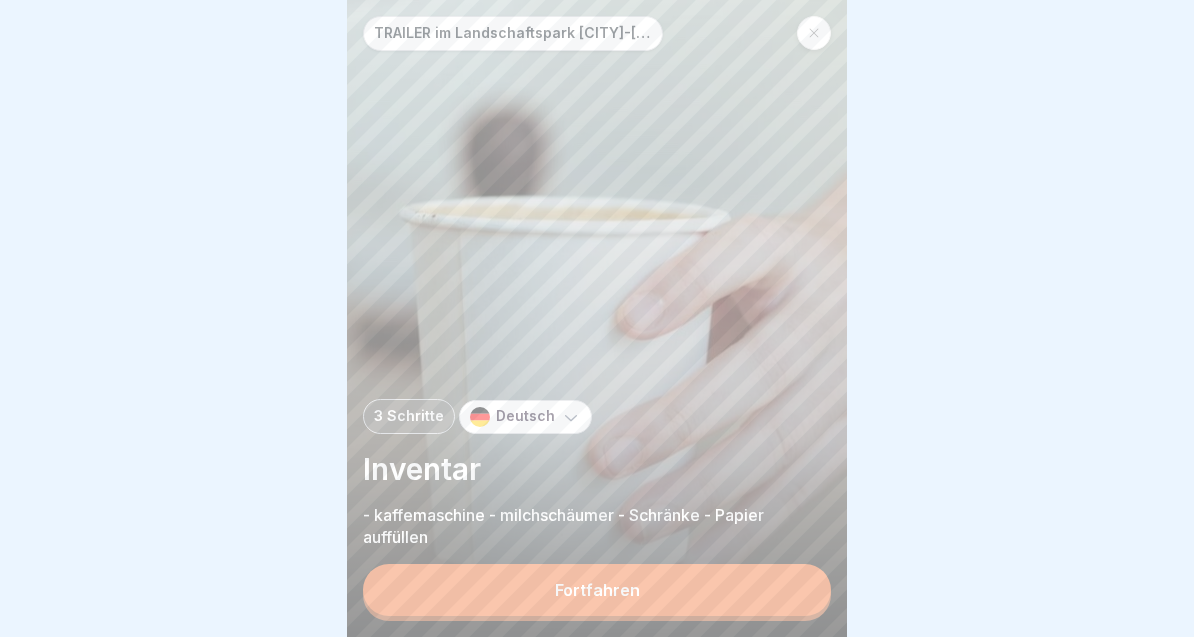 click on "Fortfahren" at bounding box center (597, 590) 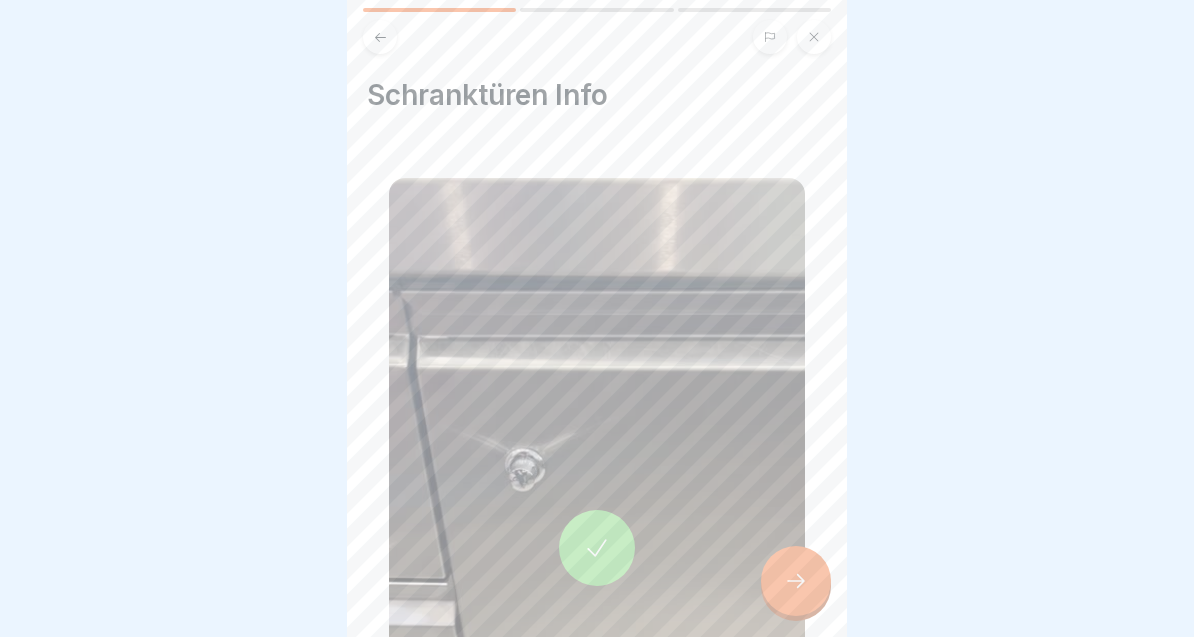 click at bounding box center [597, 548] 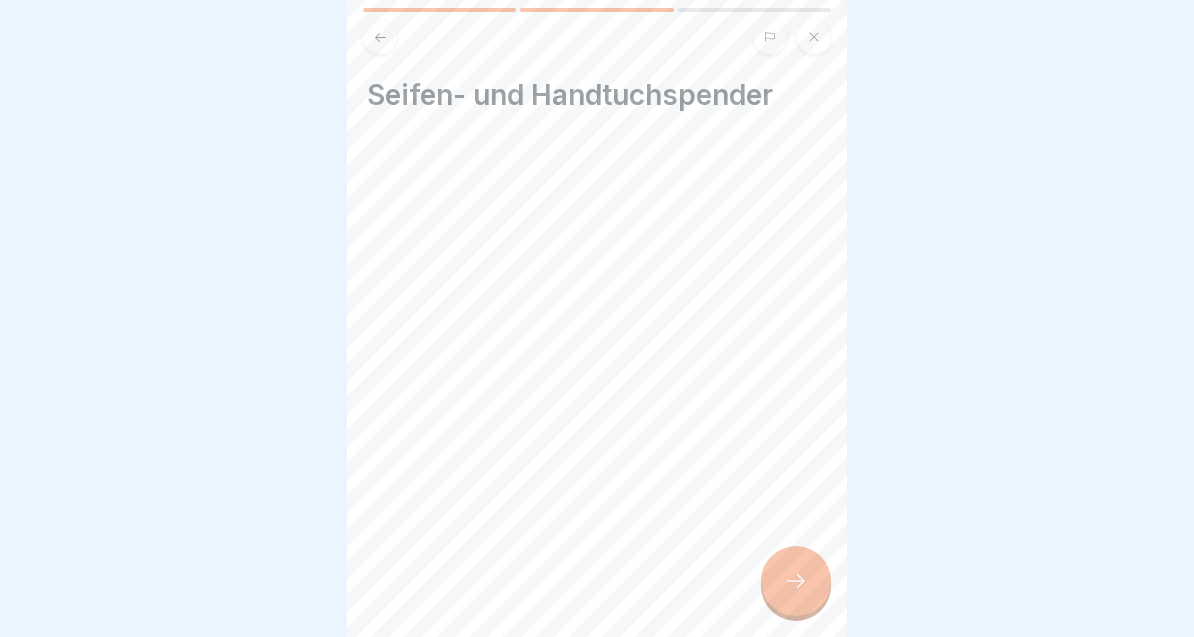 click 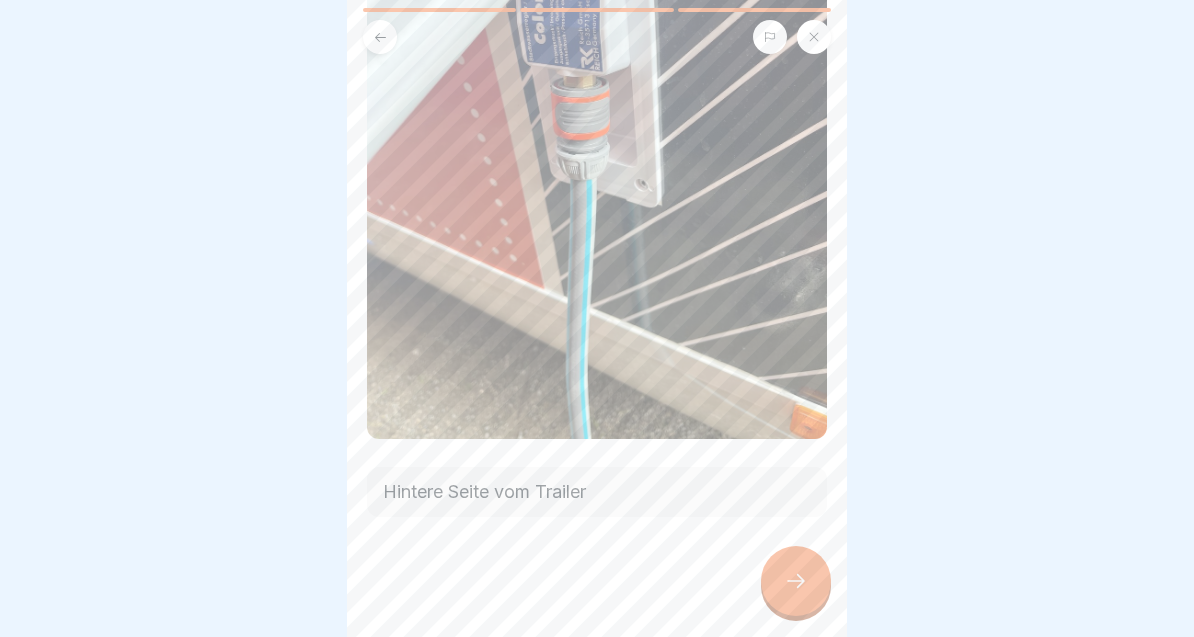 scroll, scrollTop: 314, scrollLeft: 0, axis: vertical 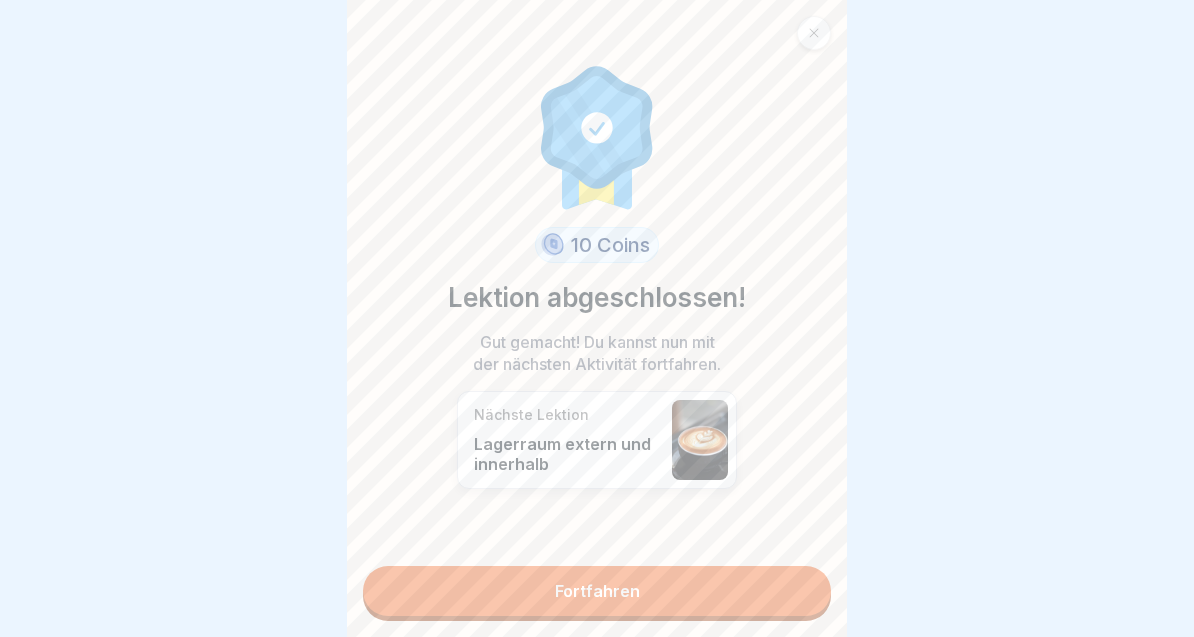 click at bounding box center (814, 33) 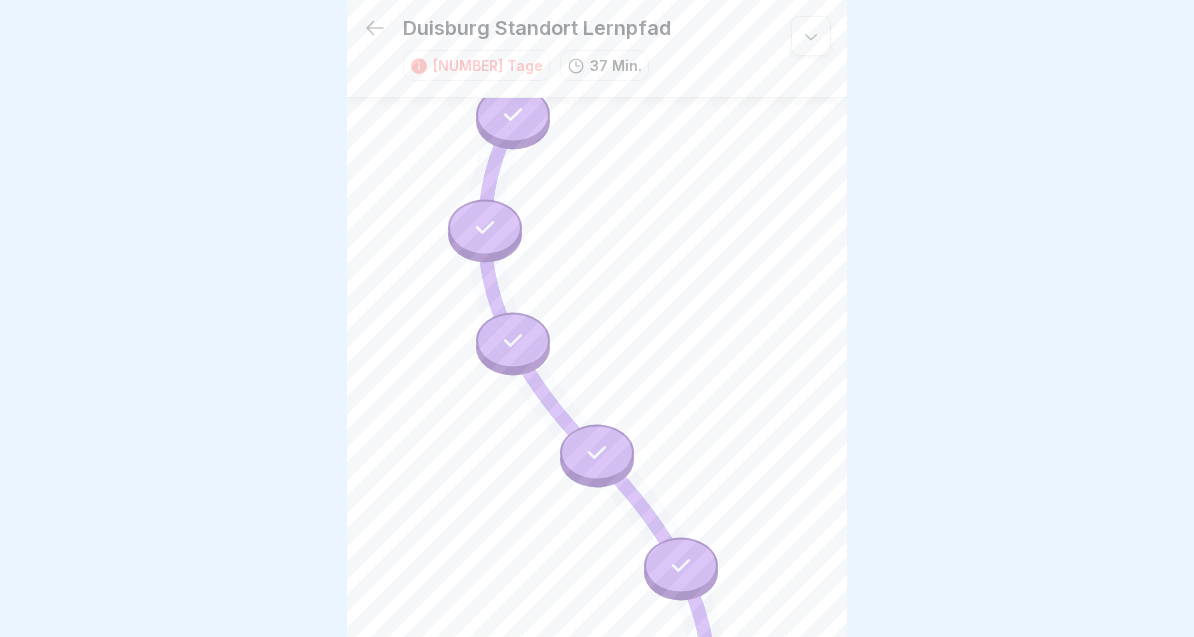 scroll, scrollTop: 579, scrollLeft: 0, axis: vertical 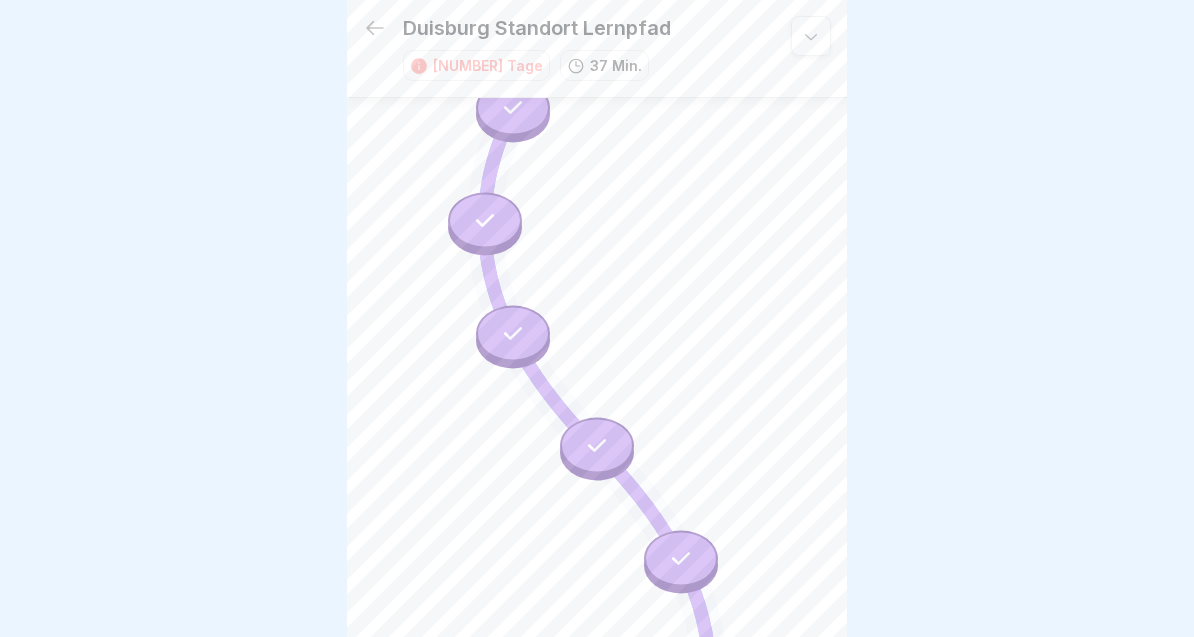 click at bounding box center [513, 333] 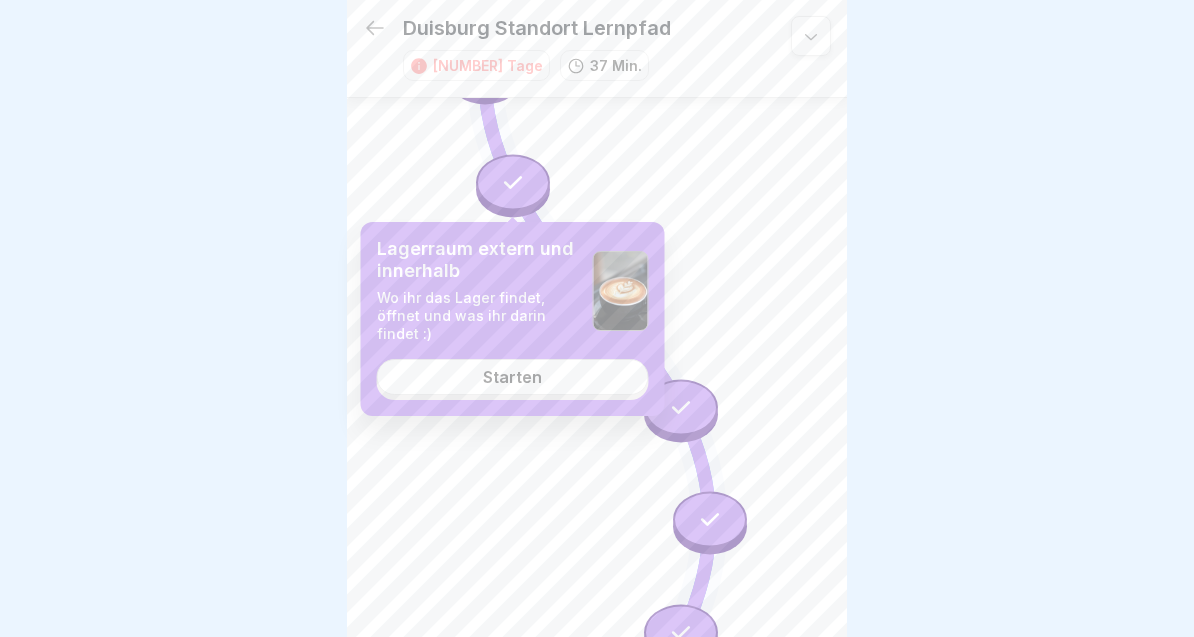 scroll, scrollTop: 729, scrollLeft: 0, axis: vertical 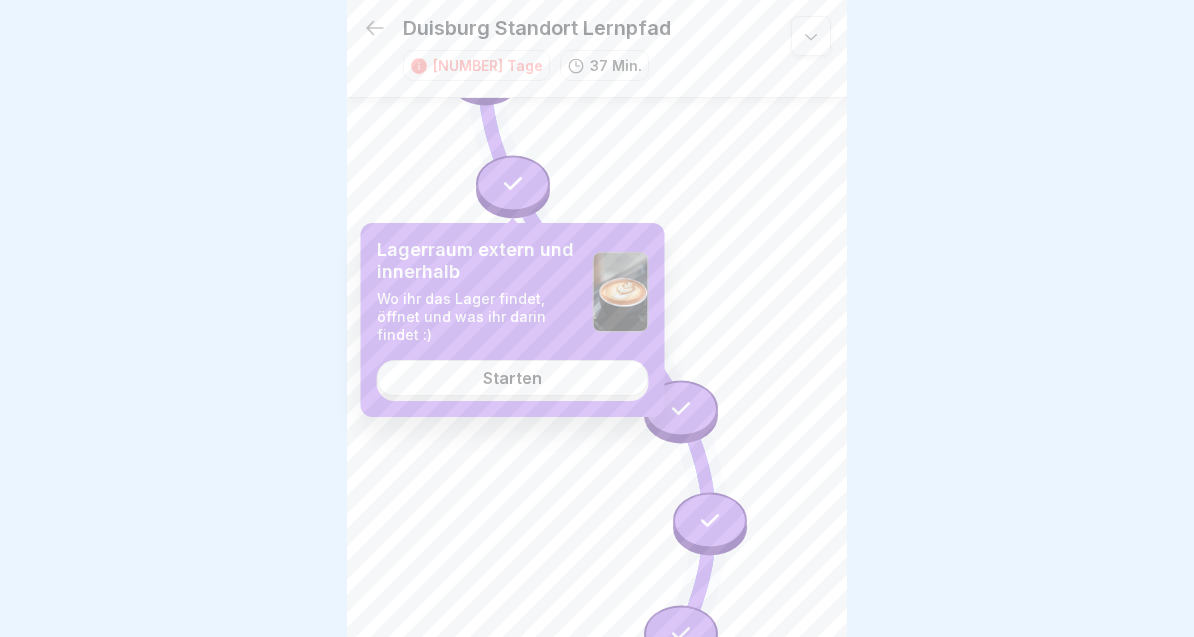 click on "Starten" at bounding box center (513, 378) 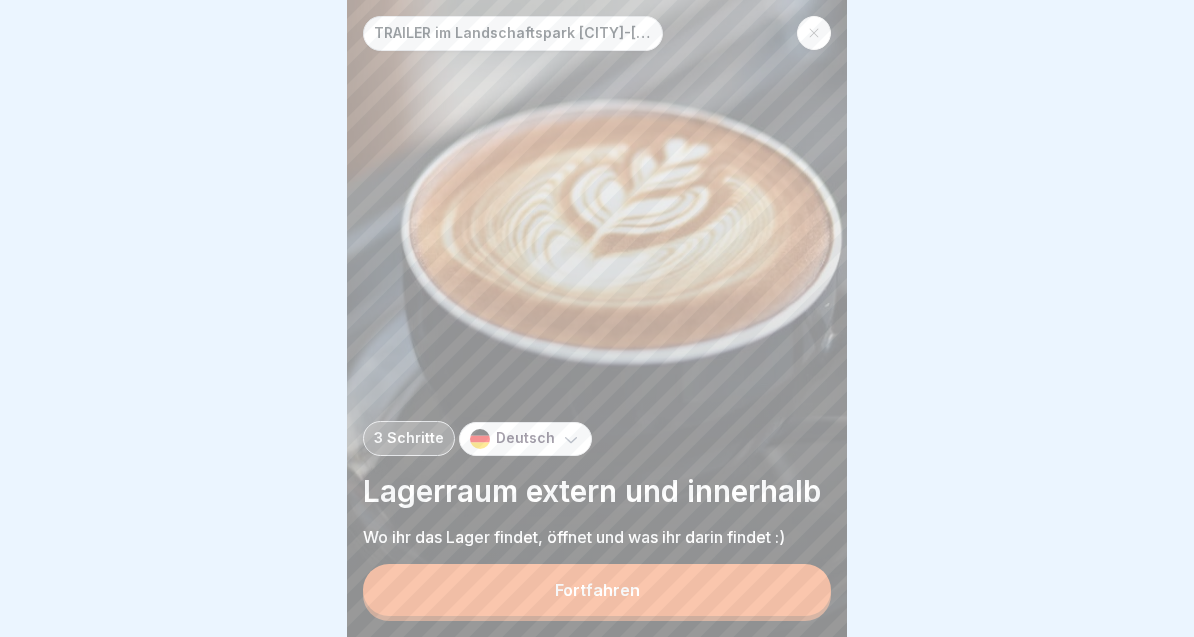 scroll, scrollTop: 0, scrollLeft: 0, axis: both 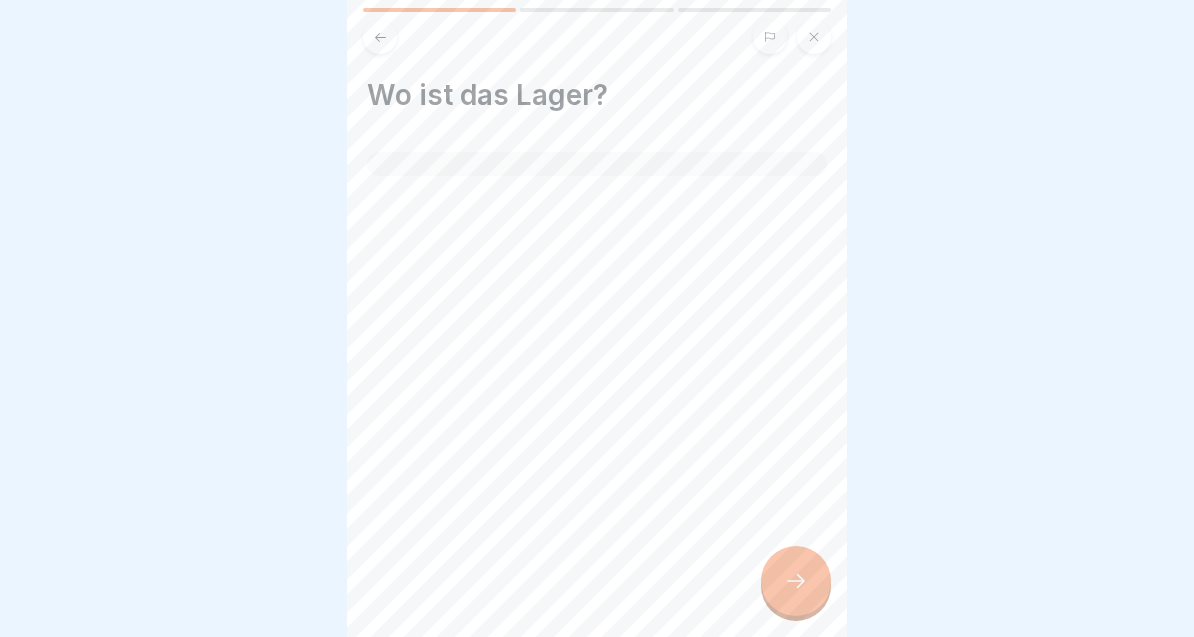 click 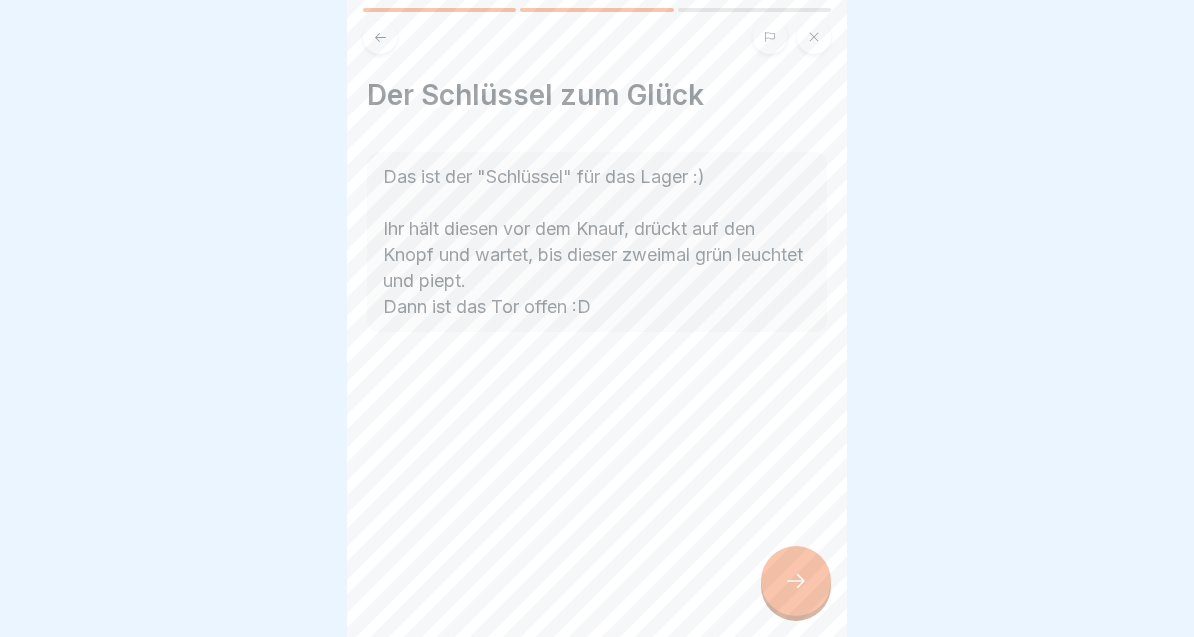 click 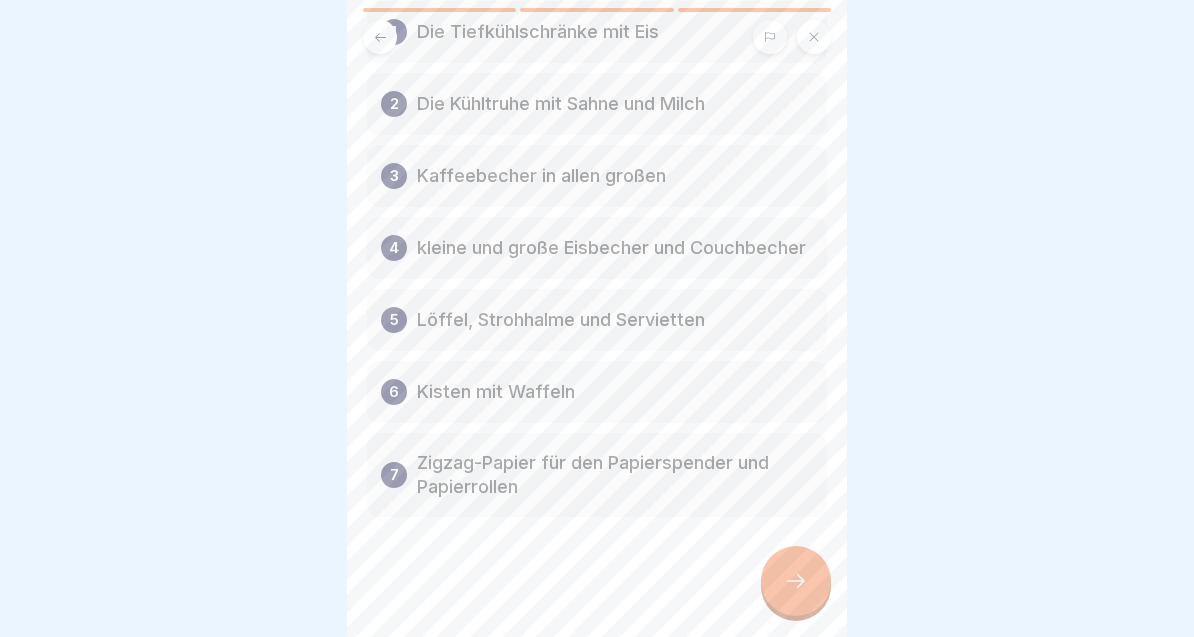 click 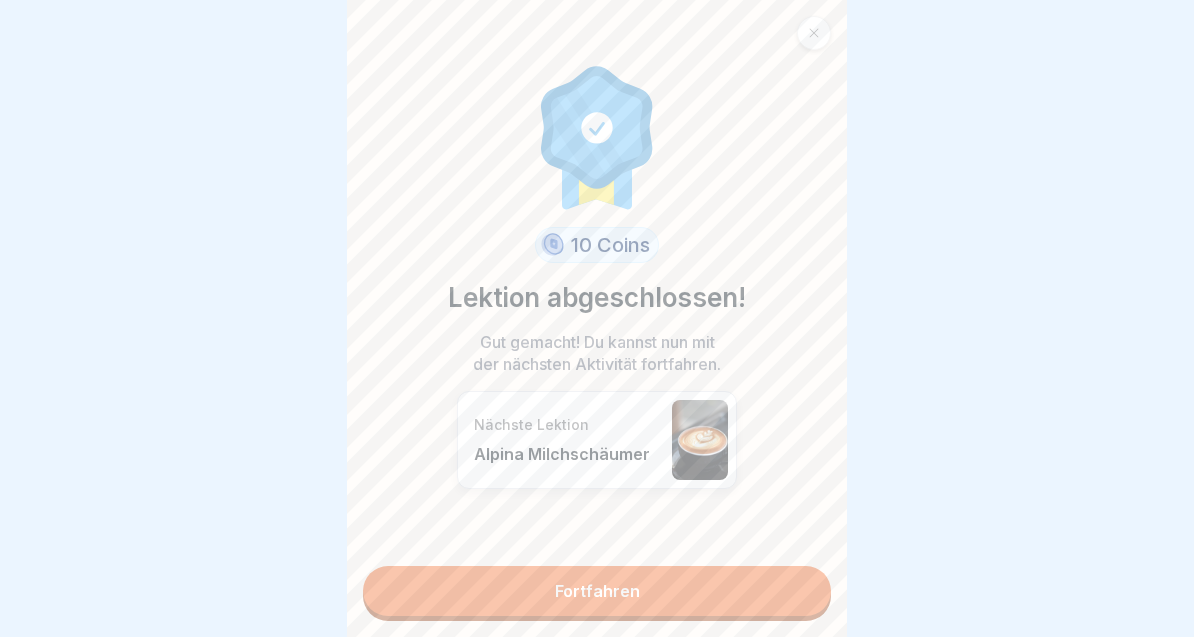 click on "Fortfahren" at bounding box center (597, 591) 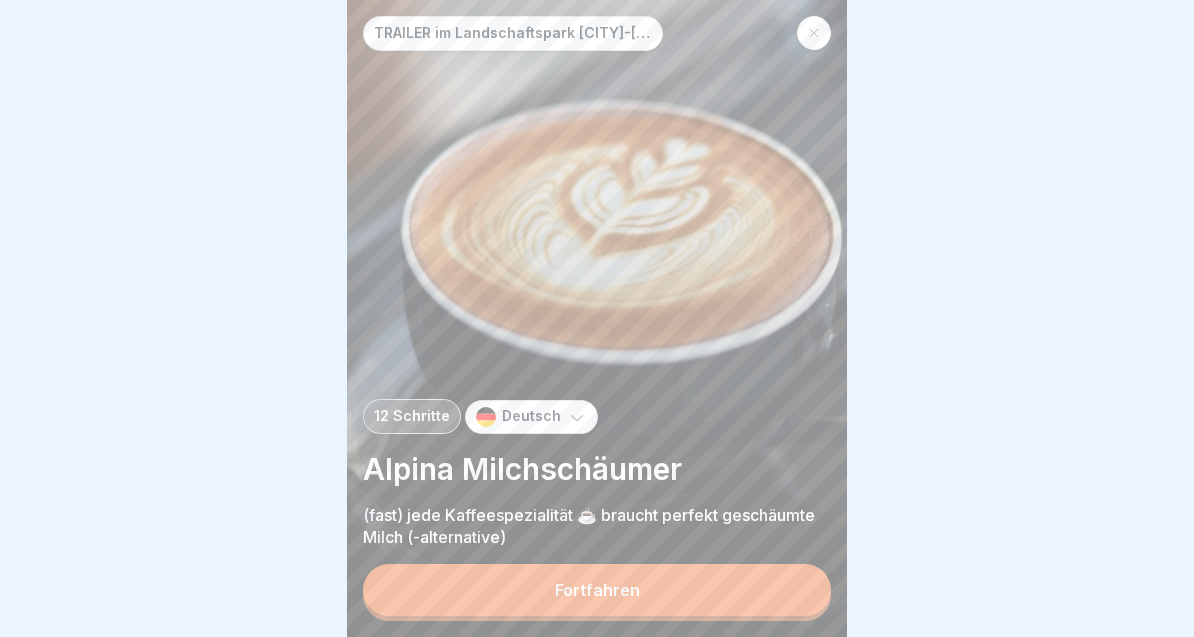 click on "Fortfahren" at bounding box center [597, 590] 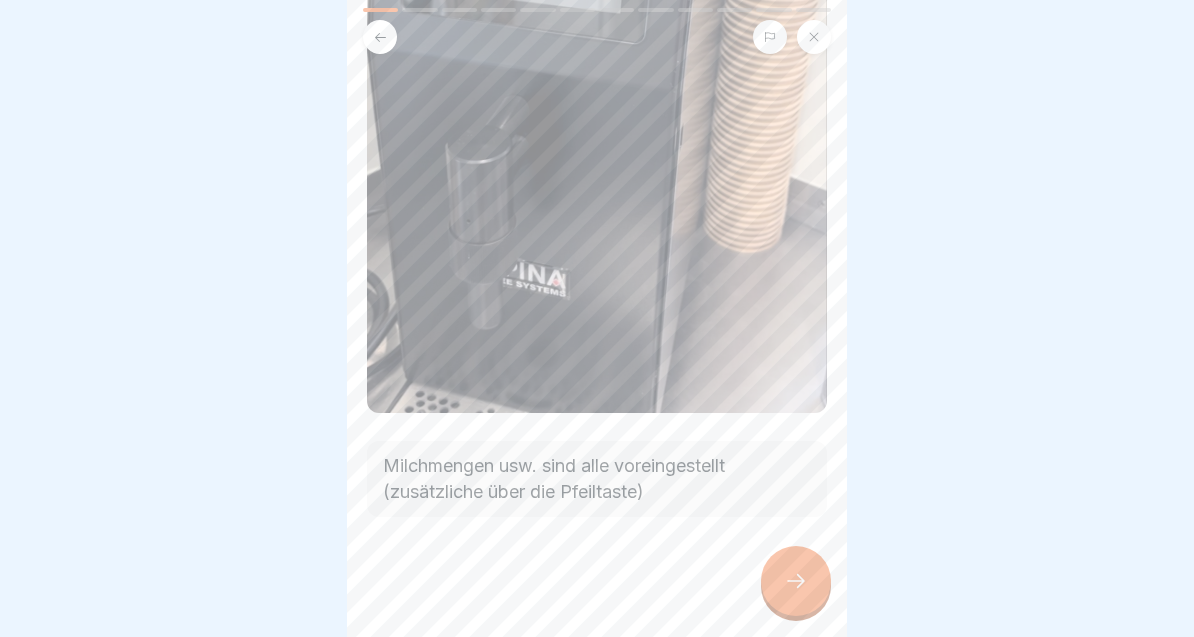 scroll, scrollTop: 564, scrollLeft: 0, axis: vertical 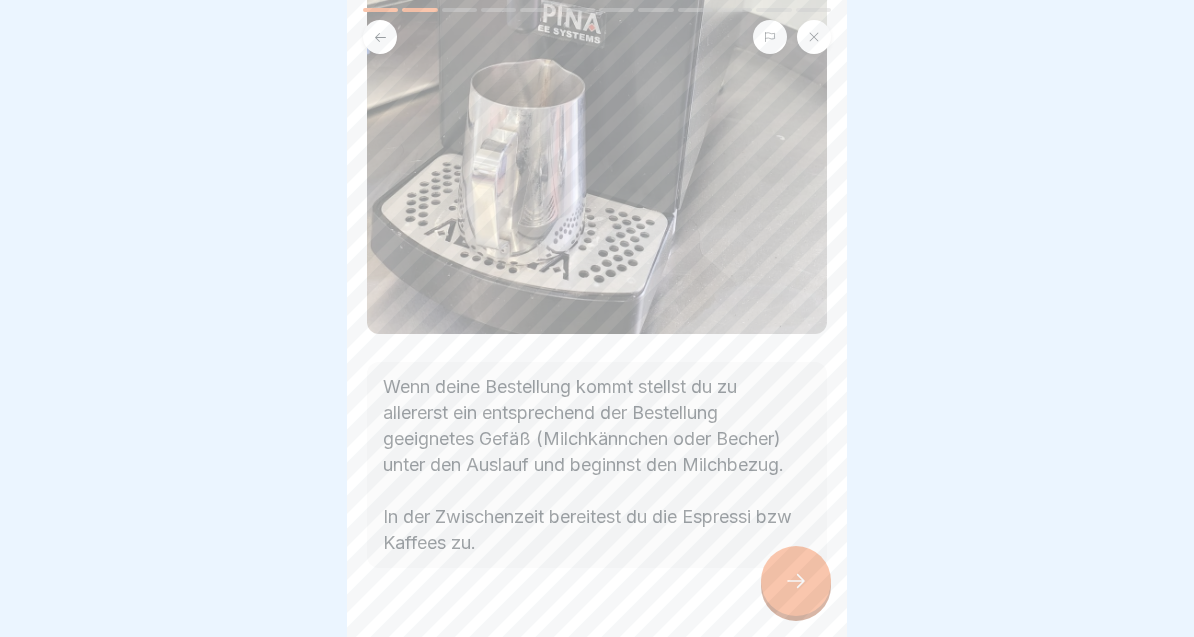 click at bounding box center (796, 581) 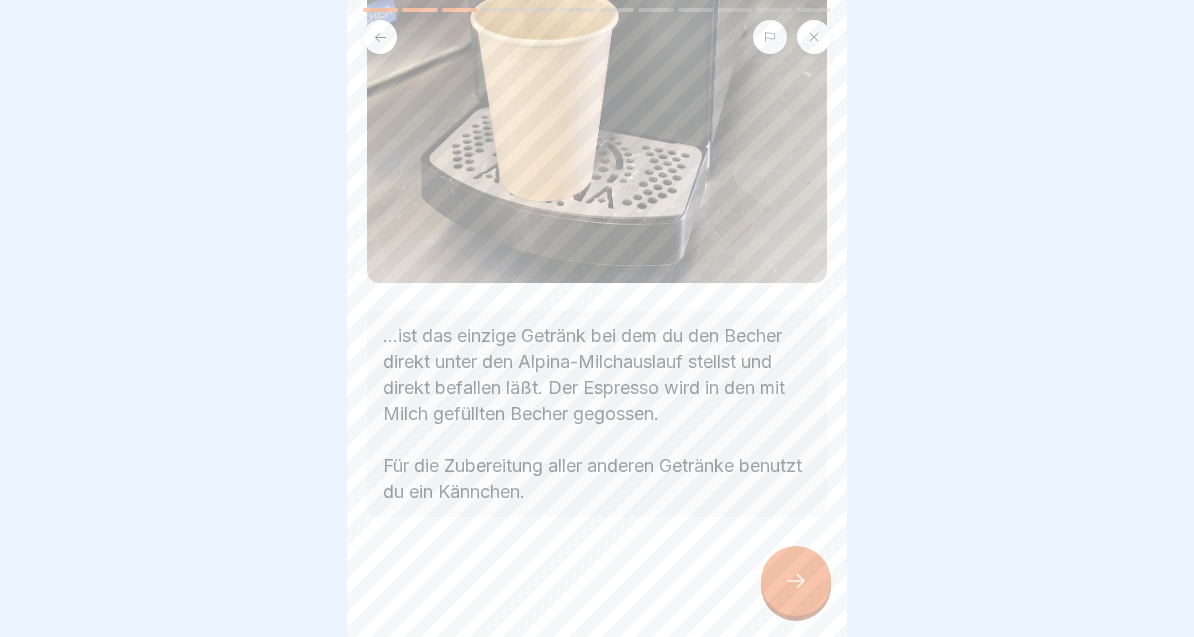 scroll, scrollTop: 665, scrollLeft: 0, axis: vertical 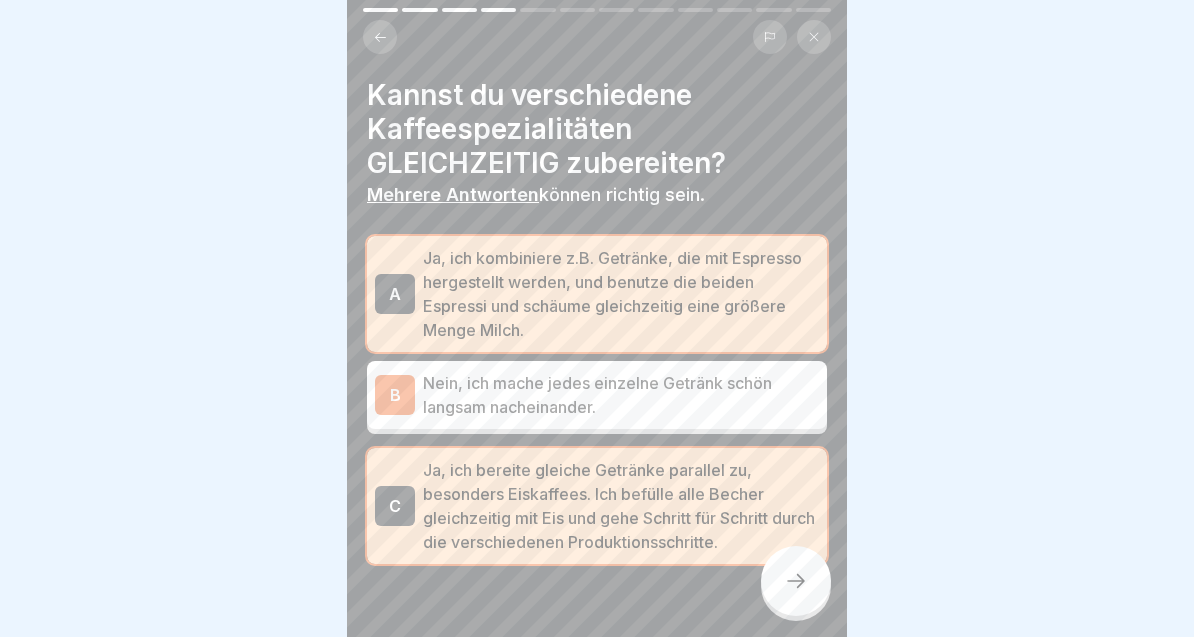 click at bounding box center [796, 581] 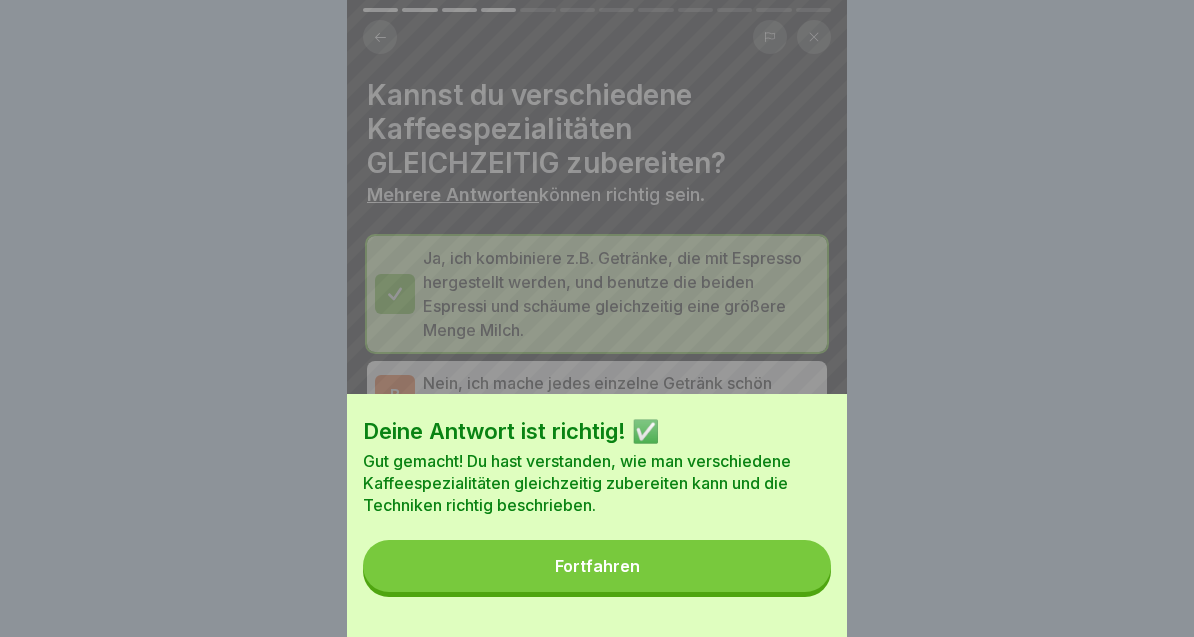 click on "Fortfahren" at bounding box center [597, 566] 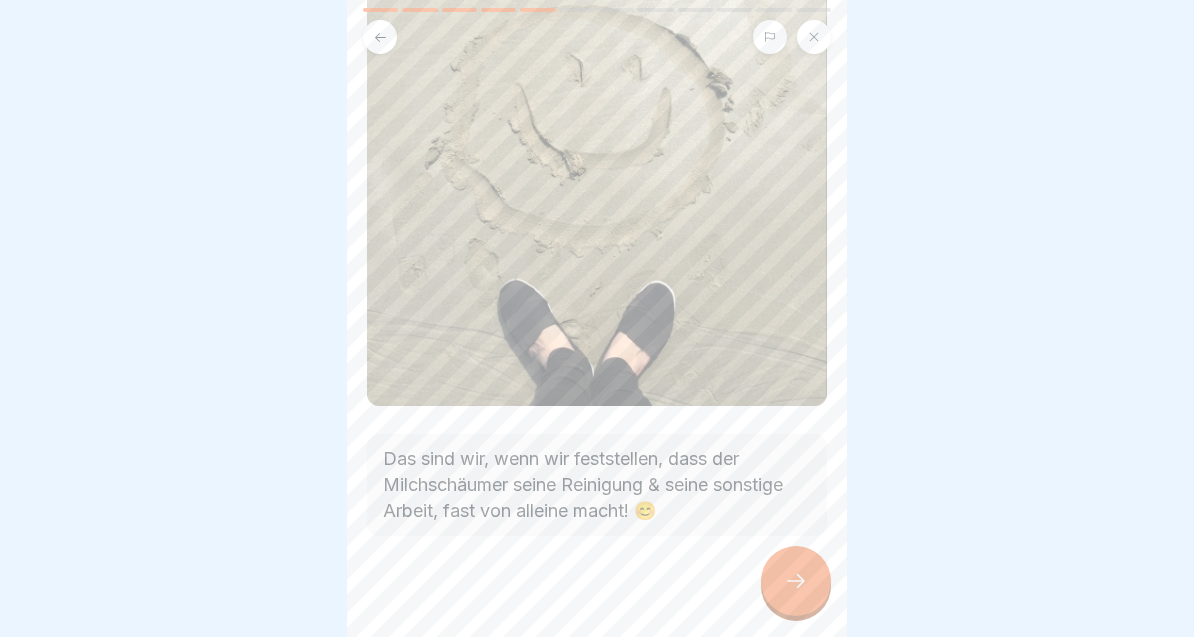 scroll, scrollTop: 348, scrollLeft: 0, axis: vertical 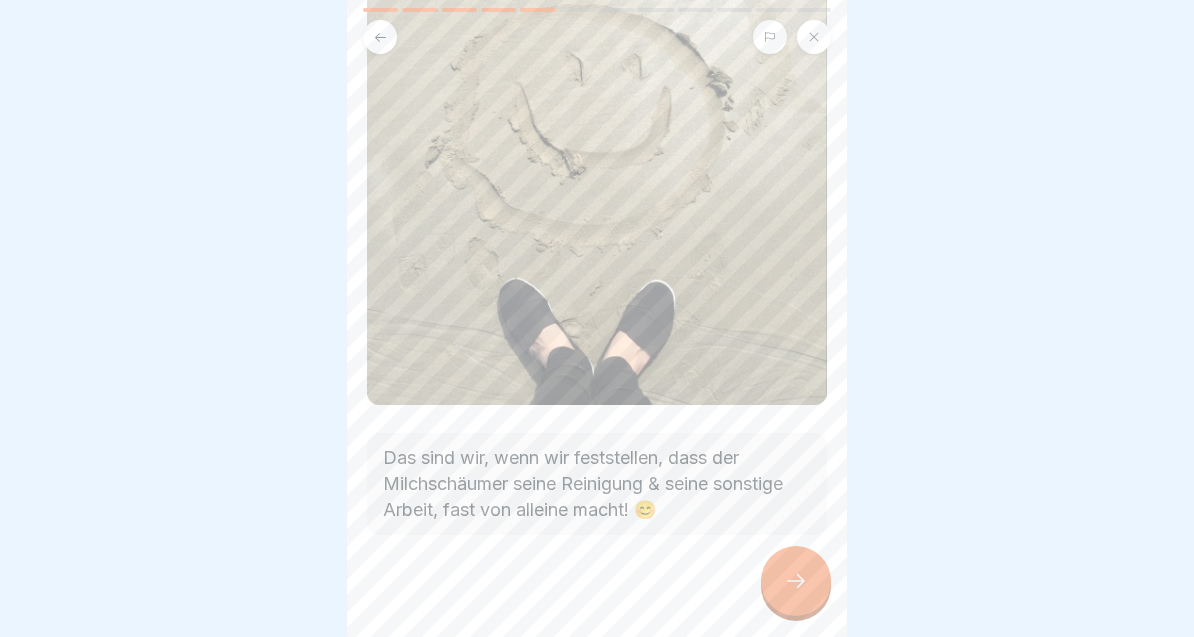 click at bounding box center (796, 581) 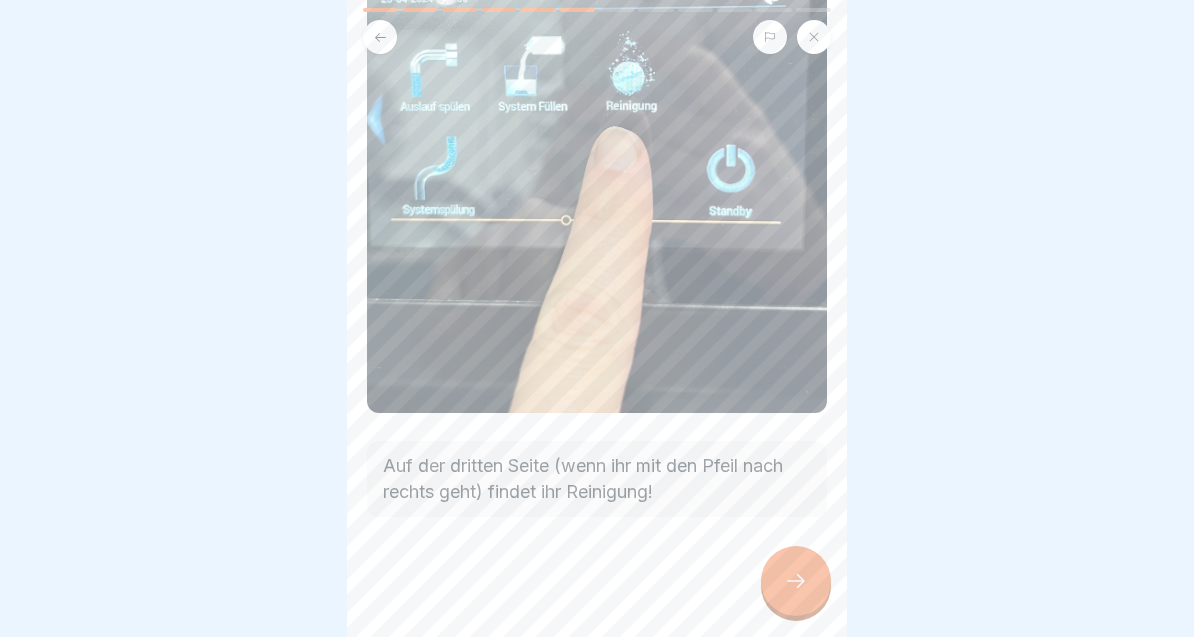 scroll, scrollTop: 340, scrollLeft: 0, axis: vertical 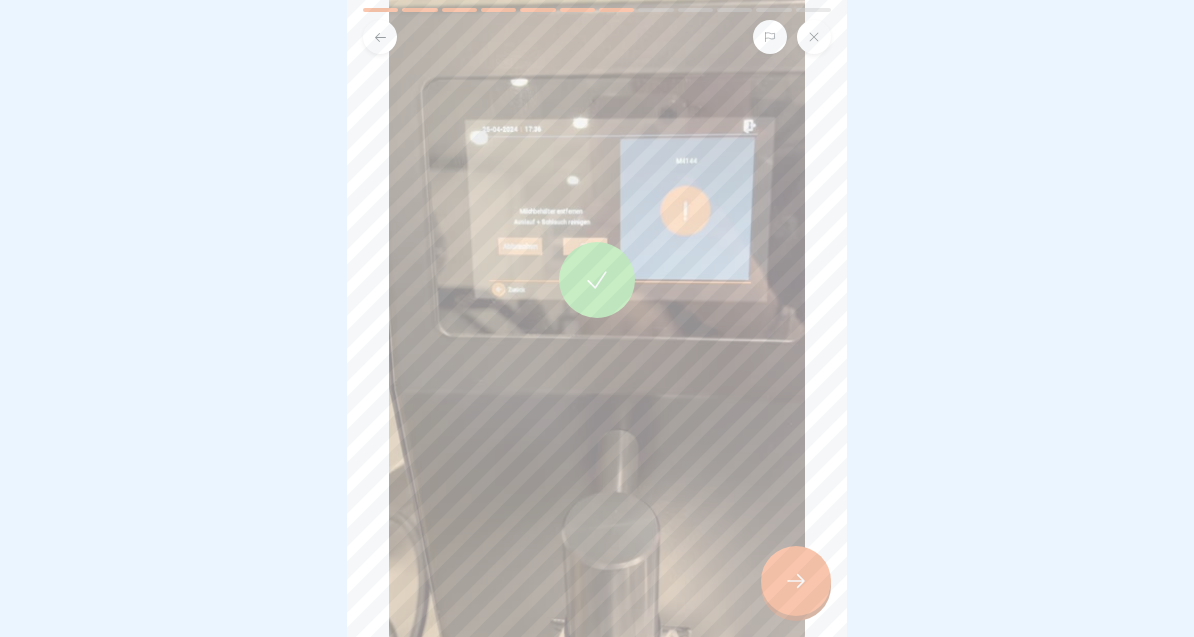 click 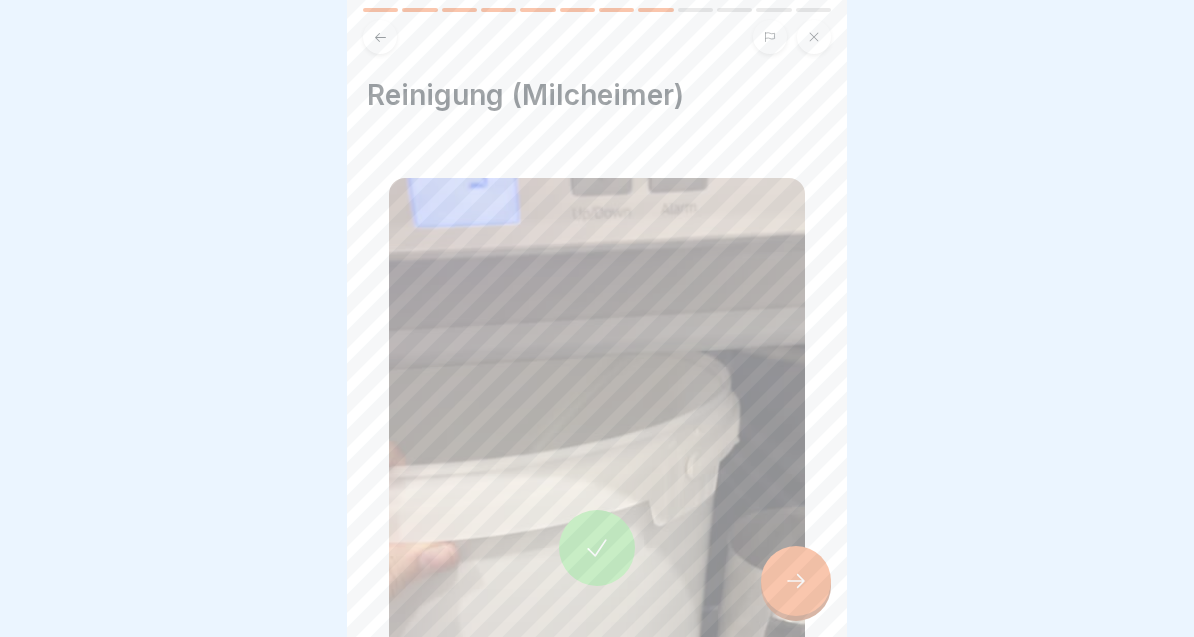 click at bounding box center [597, 548] 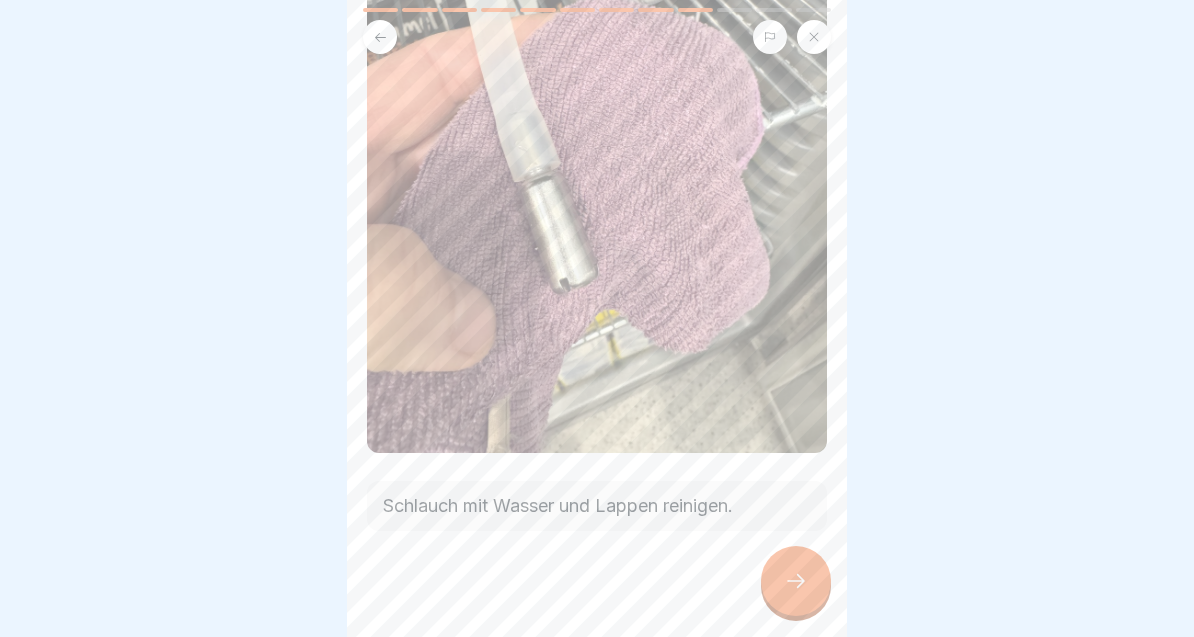 scroll, scrollTop: 301, scrollLeft: 0, axis: vertical 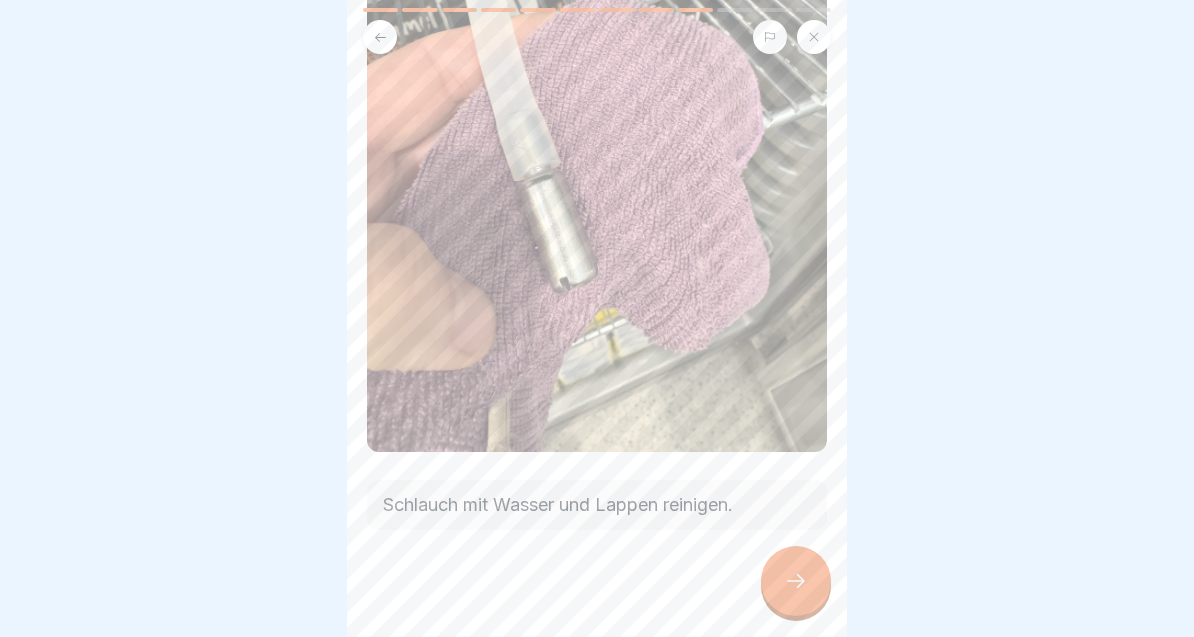 click at bounding box center (796, 581) 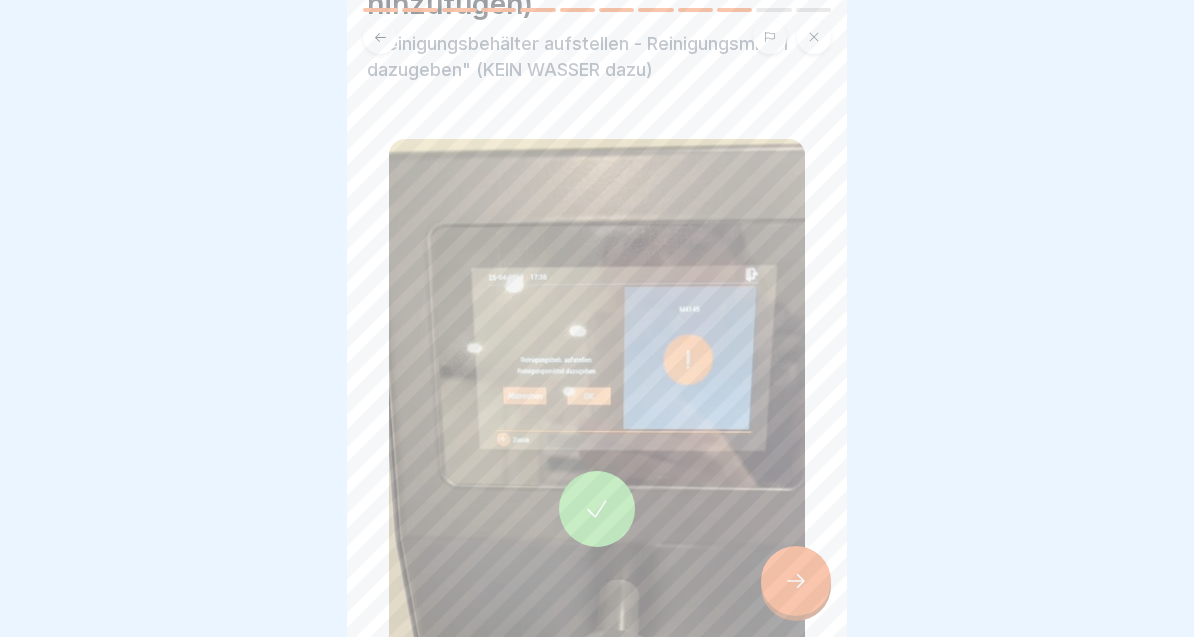 scroll, scrollTop: 128, scrollLeft: 0, axis: vertical 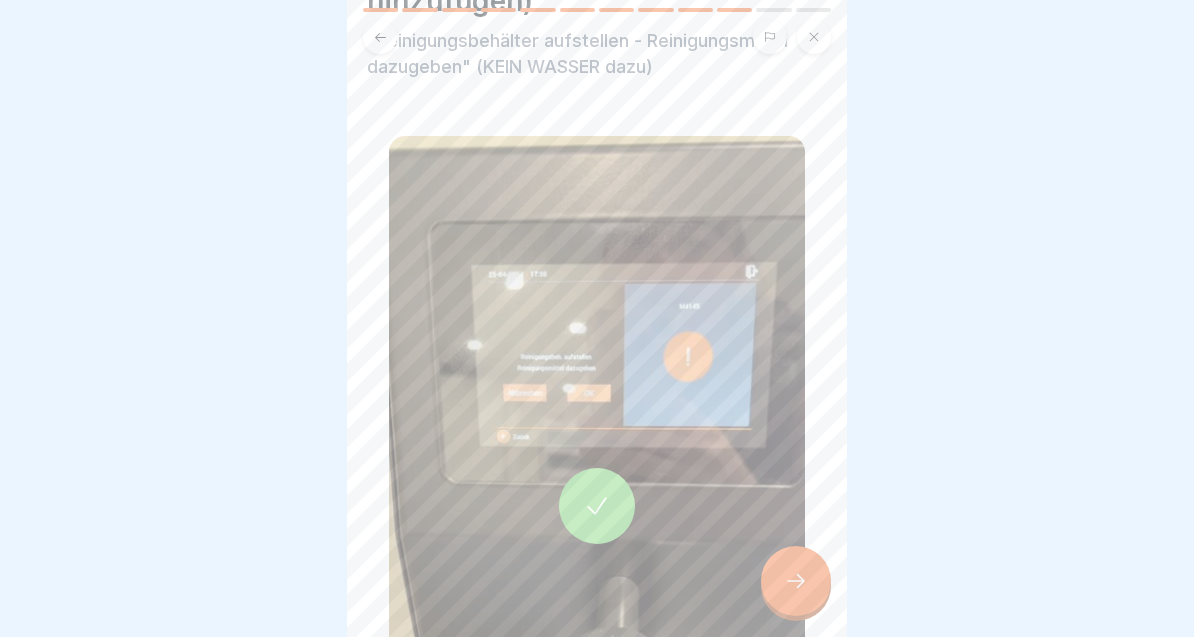 click 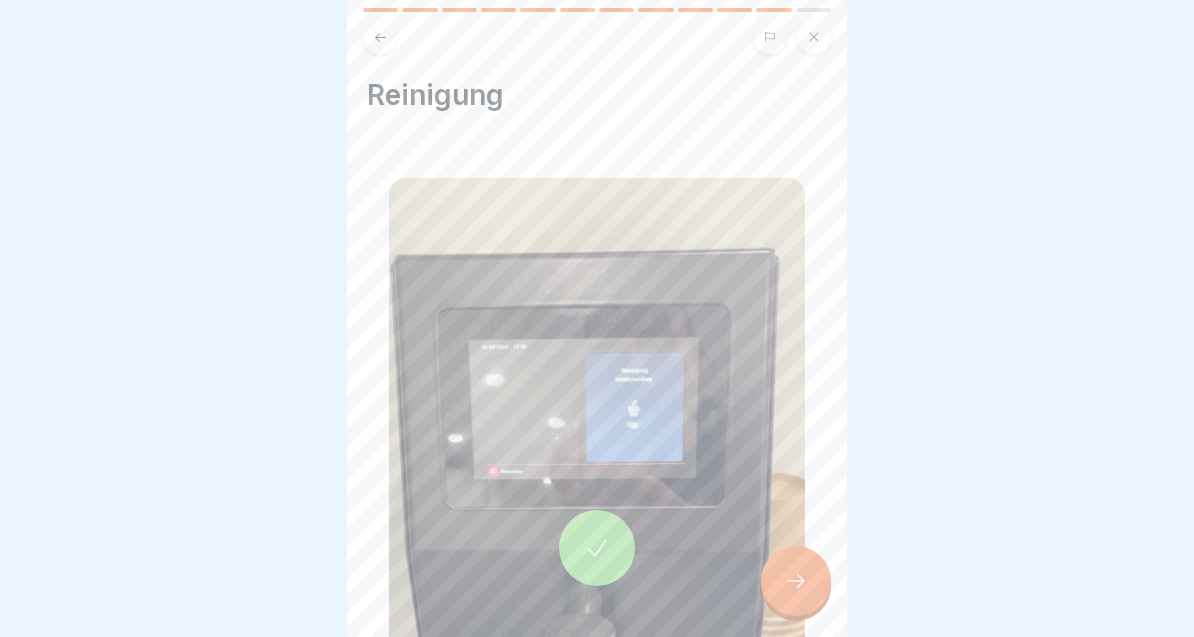 click 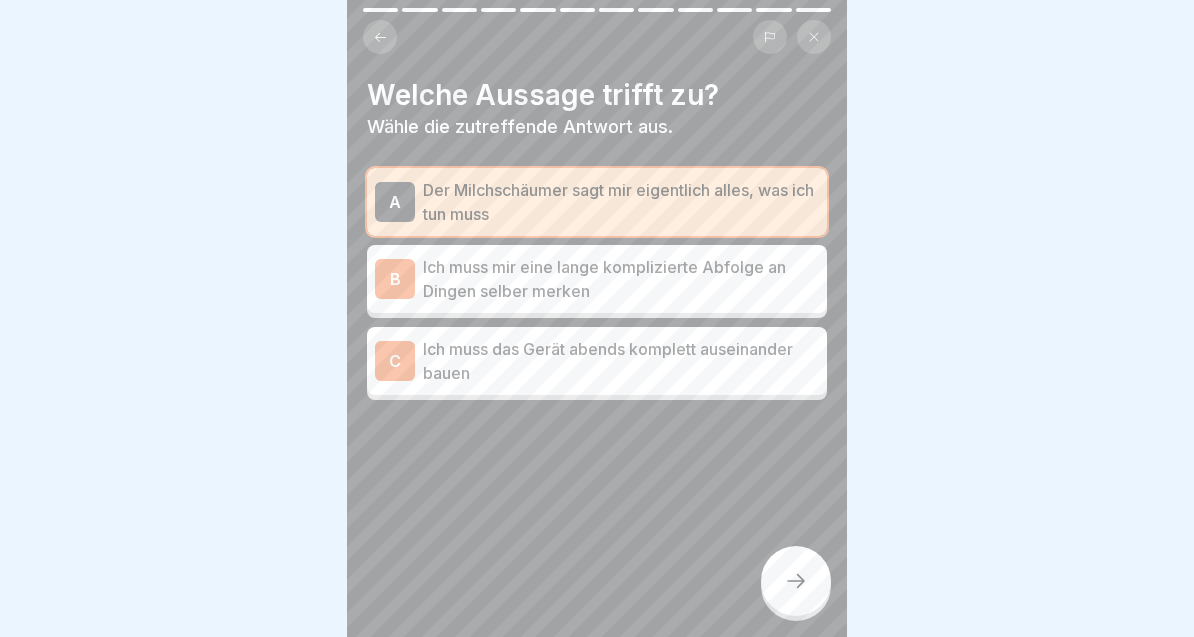 click at bounding box center [796, 581] 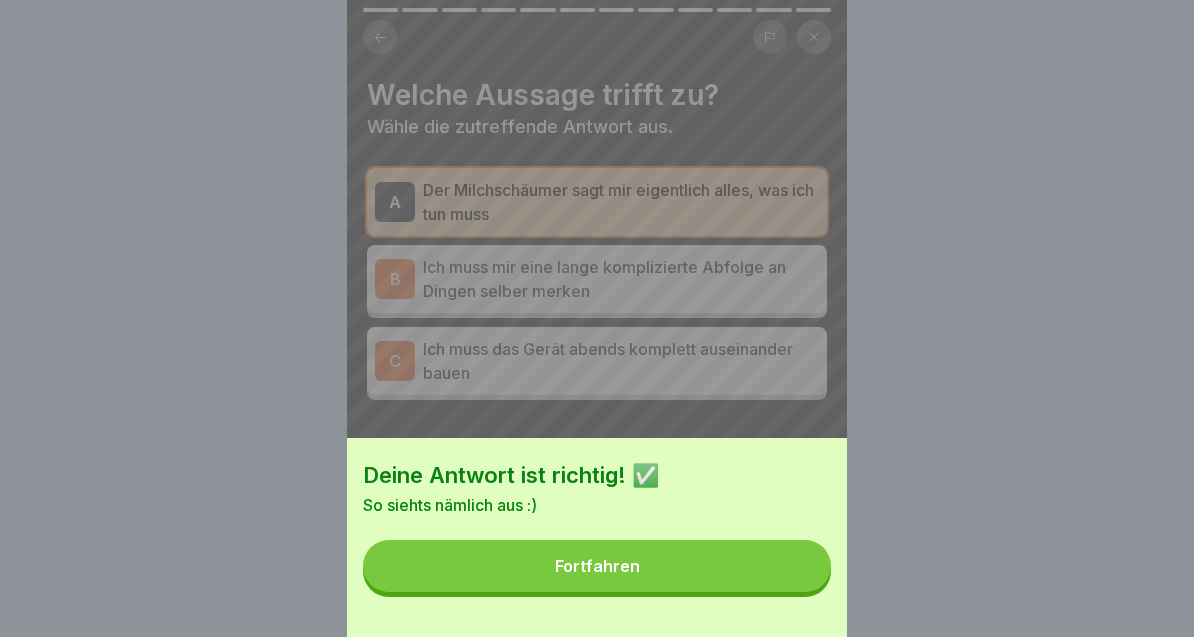 click on "Fortfahren" at bounding box center (597, 566) 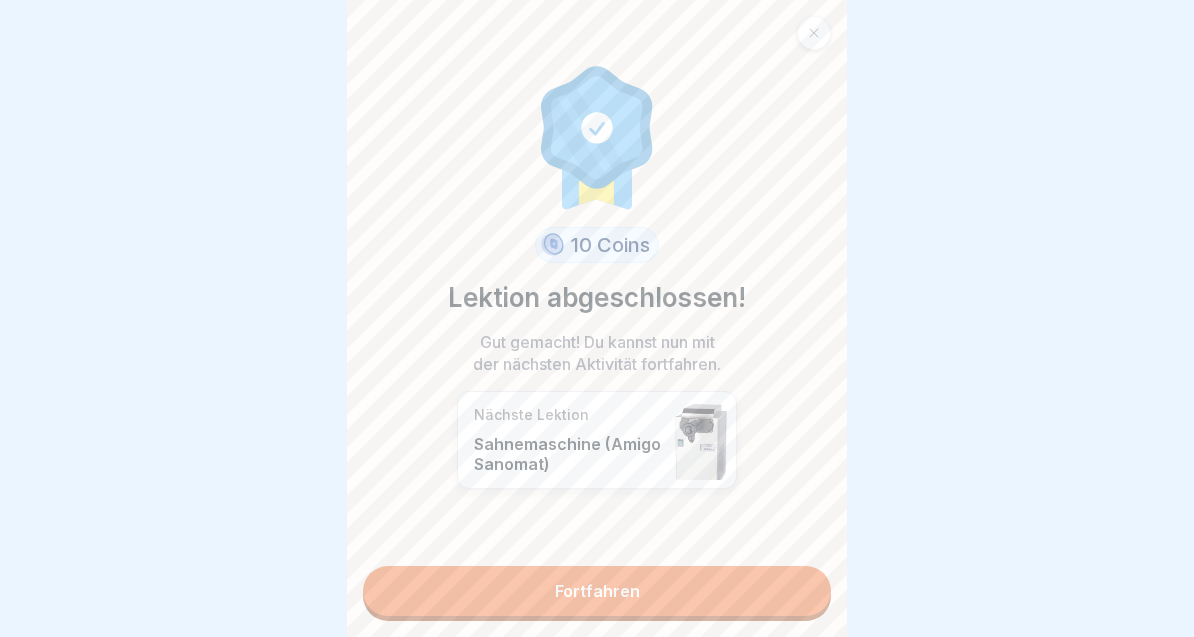 click on "Fortfahren" at bounding box center (597, 591) 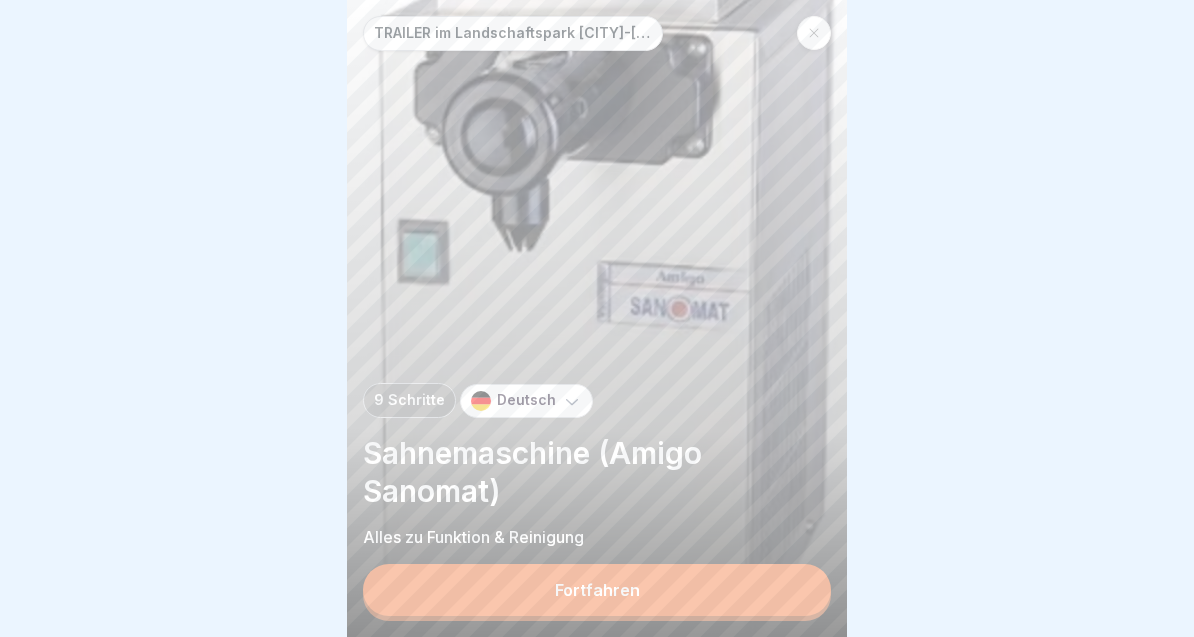 click on "Fortfahren" at bounding box center [597, 590] 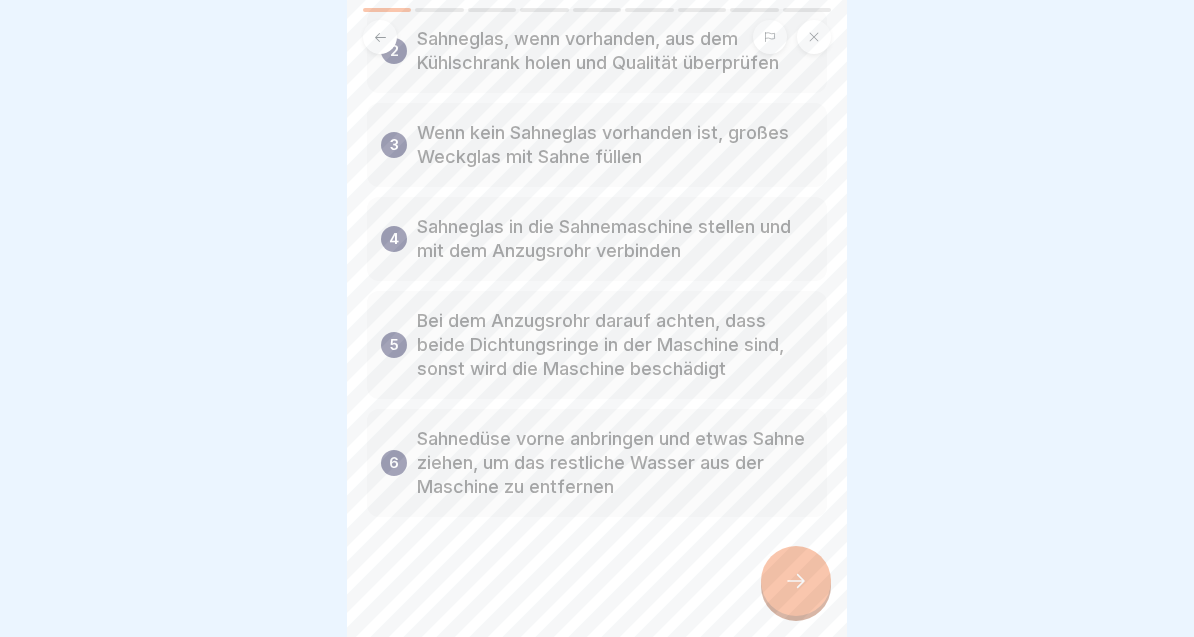 scroll, scrollTop: 225, scrollLeft: 0, axis: vertical 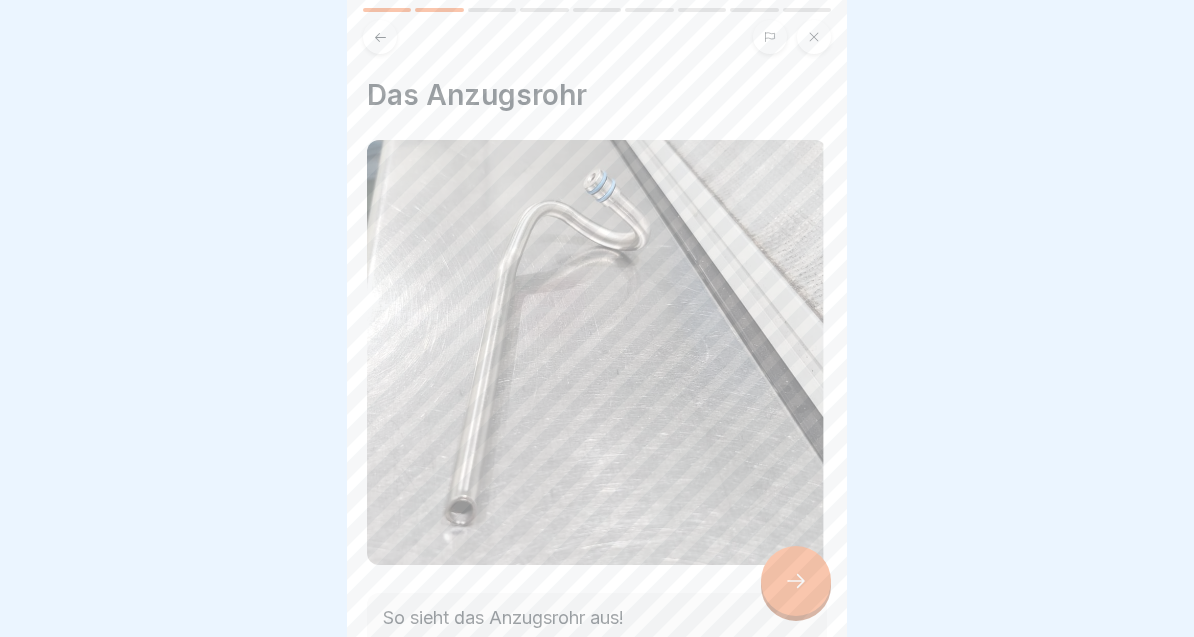 click at bounding box center [796, 581] 